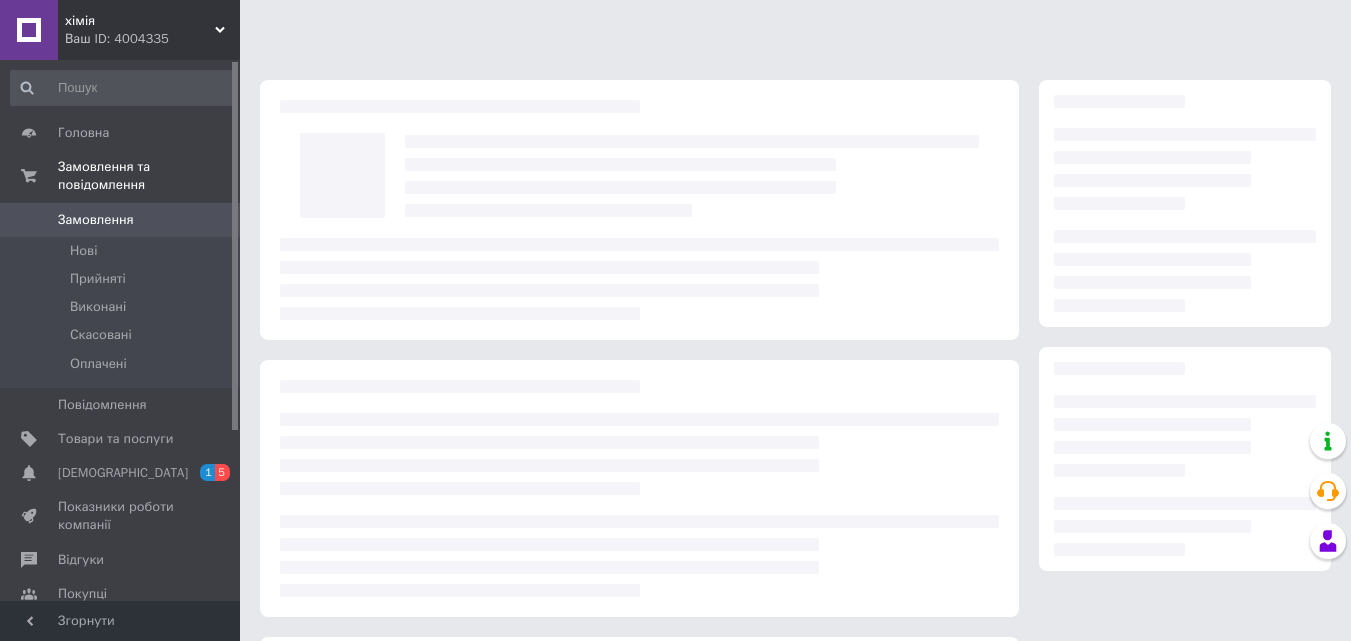 scroll, scrollTop: 0, scrollLeft: 0, axis: both 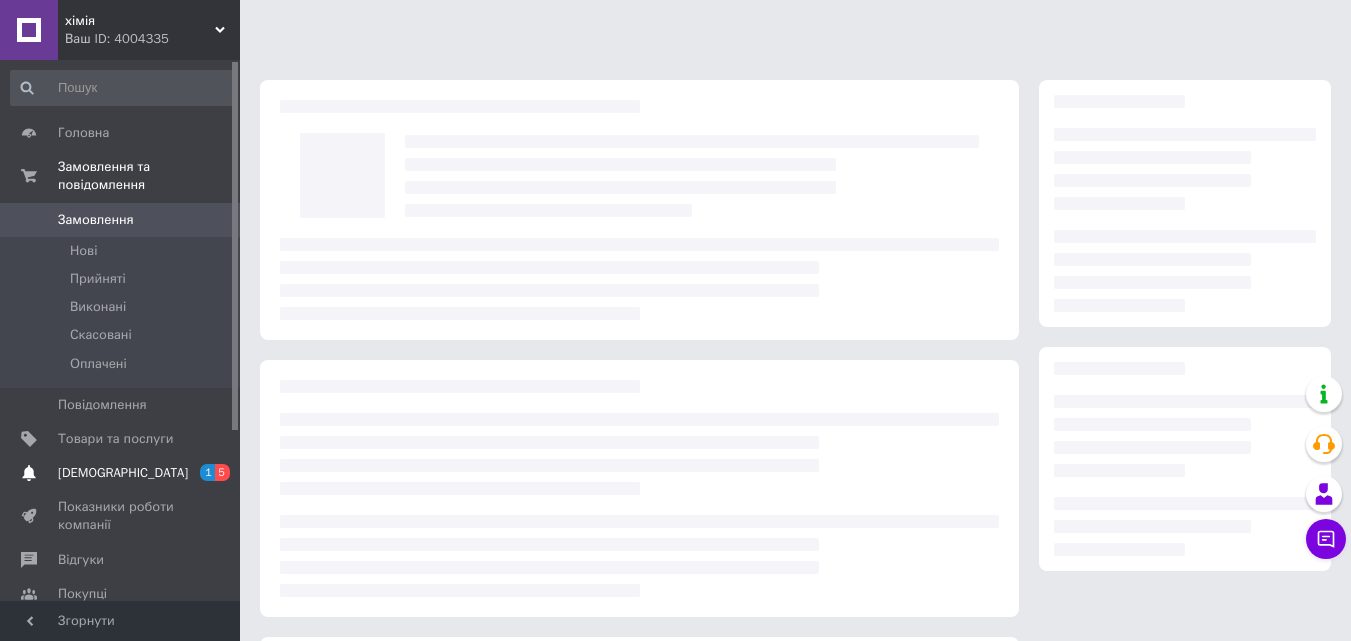 click on "[DEMOGRAPHIC_DATA]" at bounding box center [123, 473] 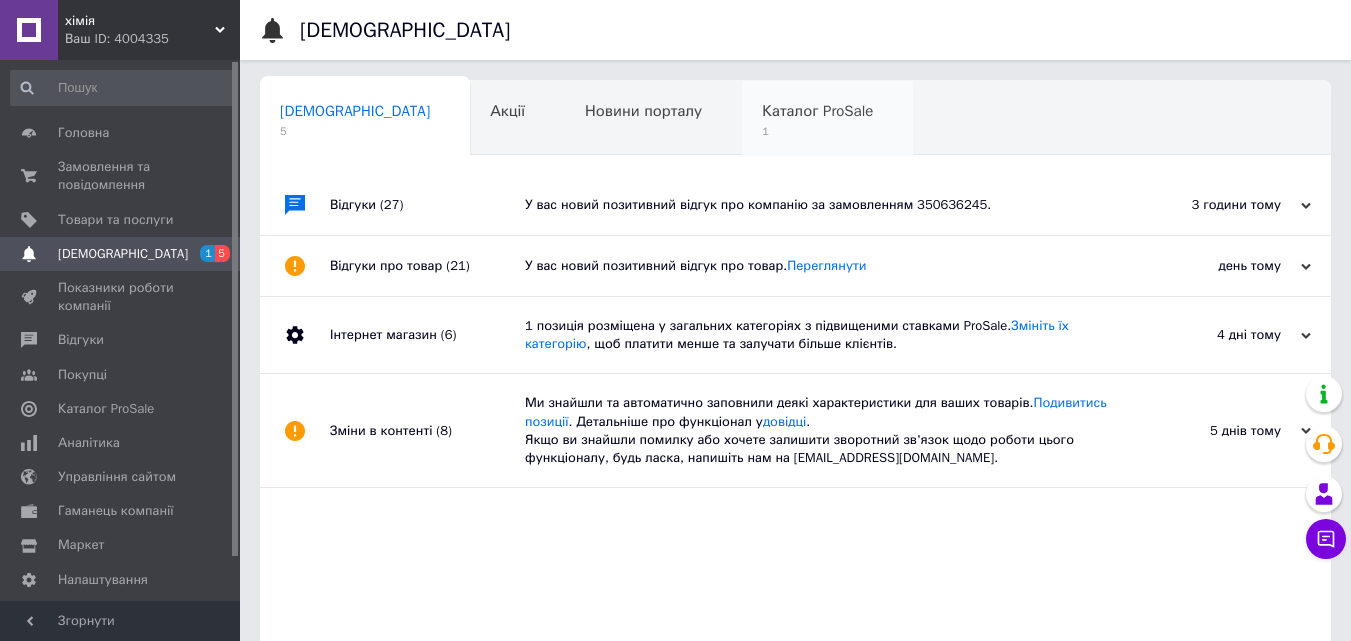 click on "Каталог ProSale" at bounding box center [817, 111] 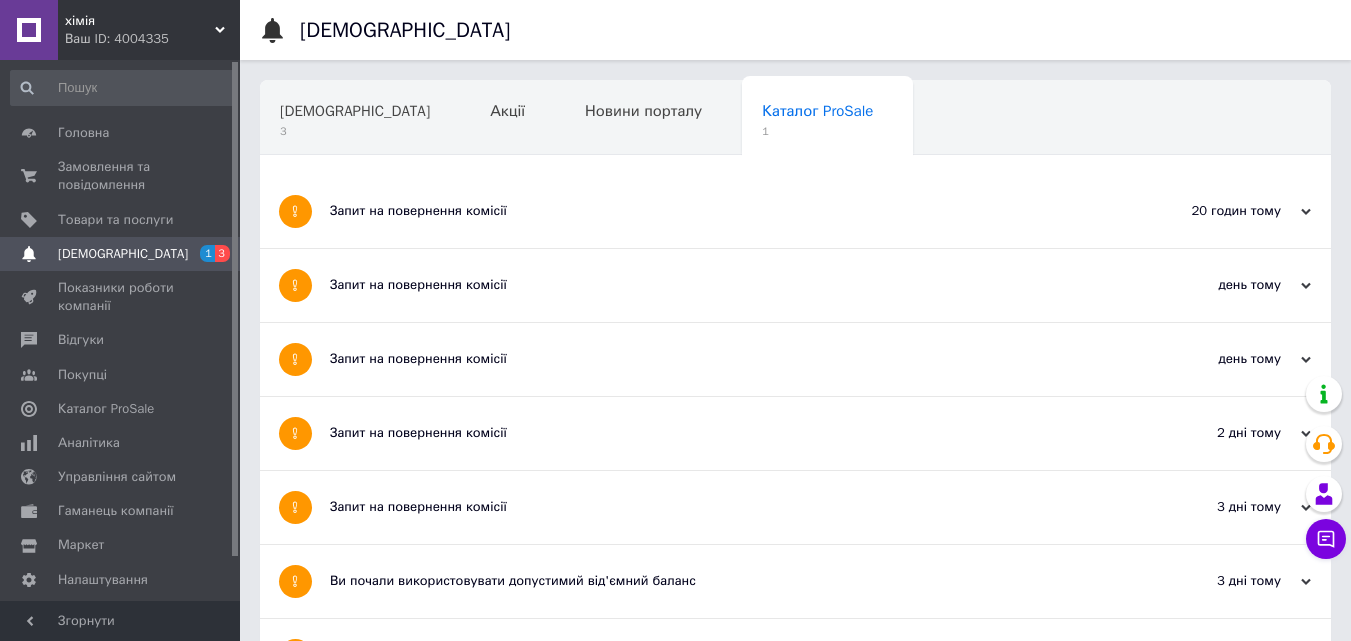 click on "Запит на повернення комісії" at bounding box center [720, 211] 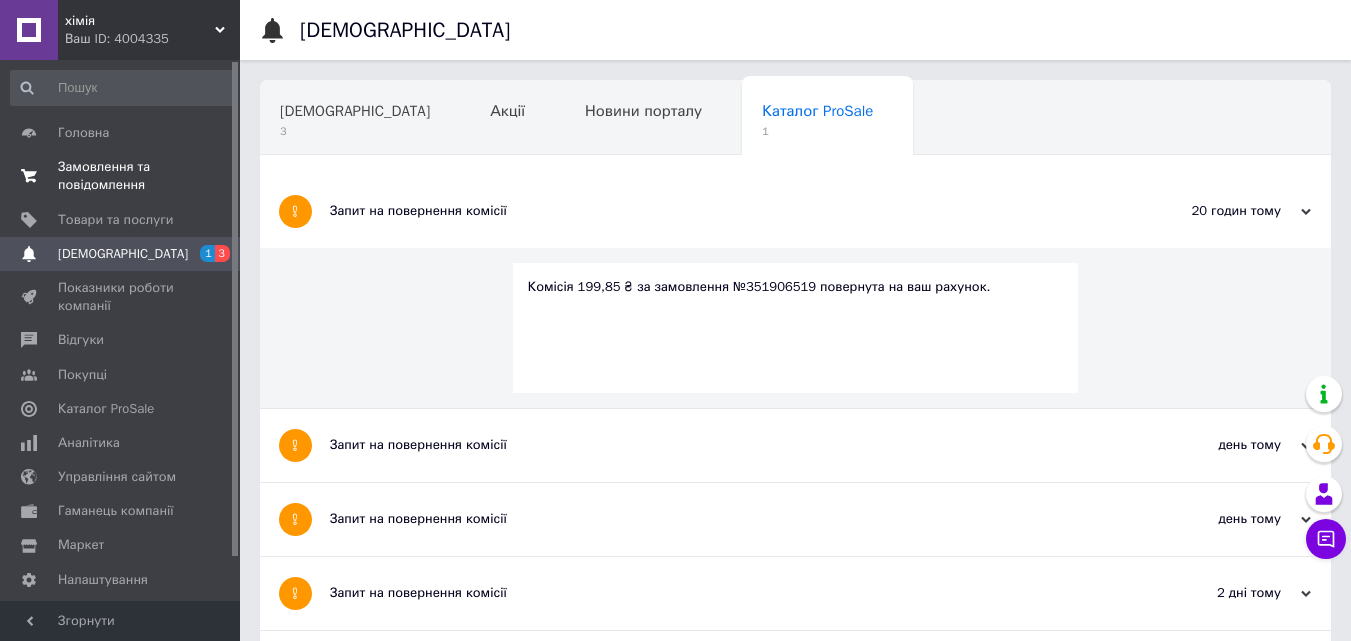 click on "Замовлення та повідомлення" at bounding box center (121, 176) 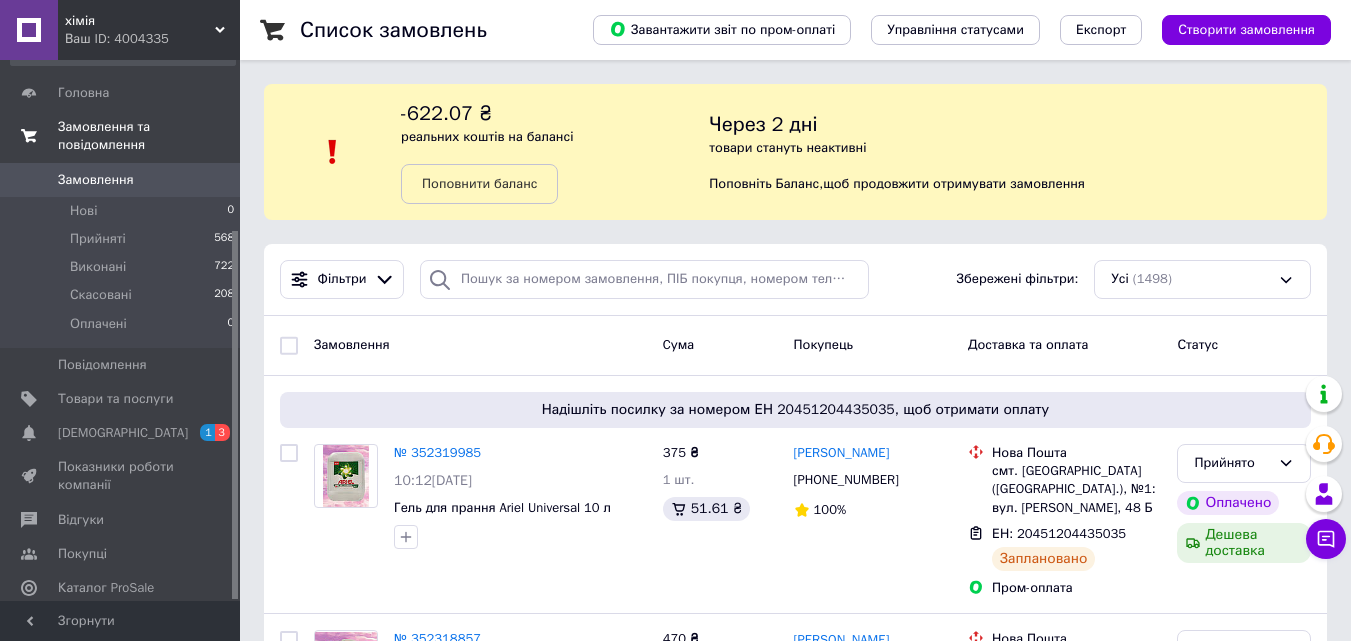 scroll, scrollTop: 249, scrollLeft: 0, axis: vertical 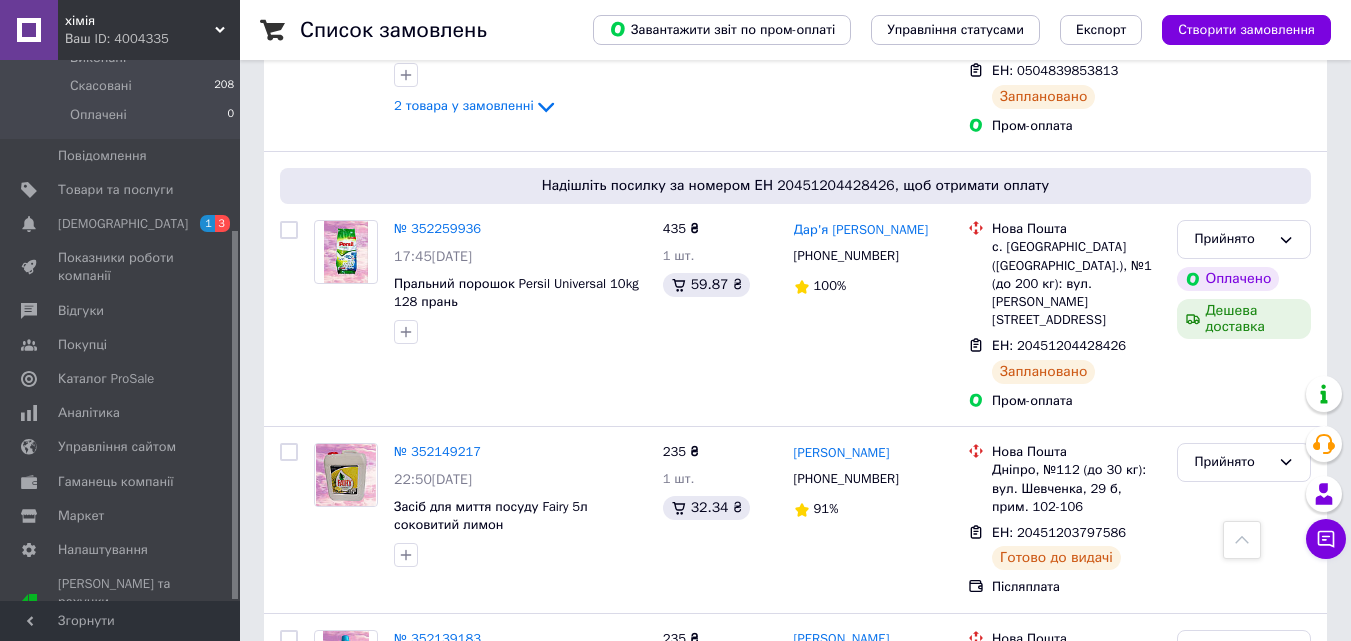 click 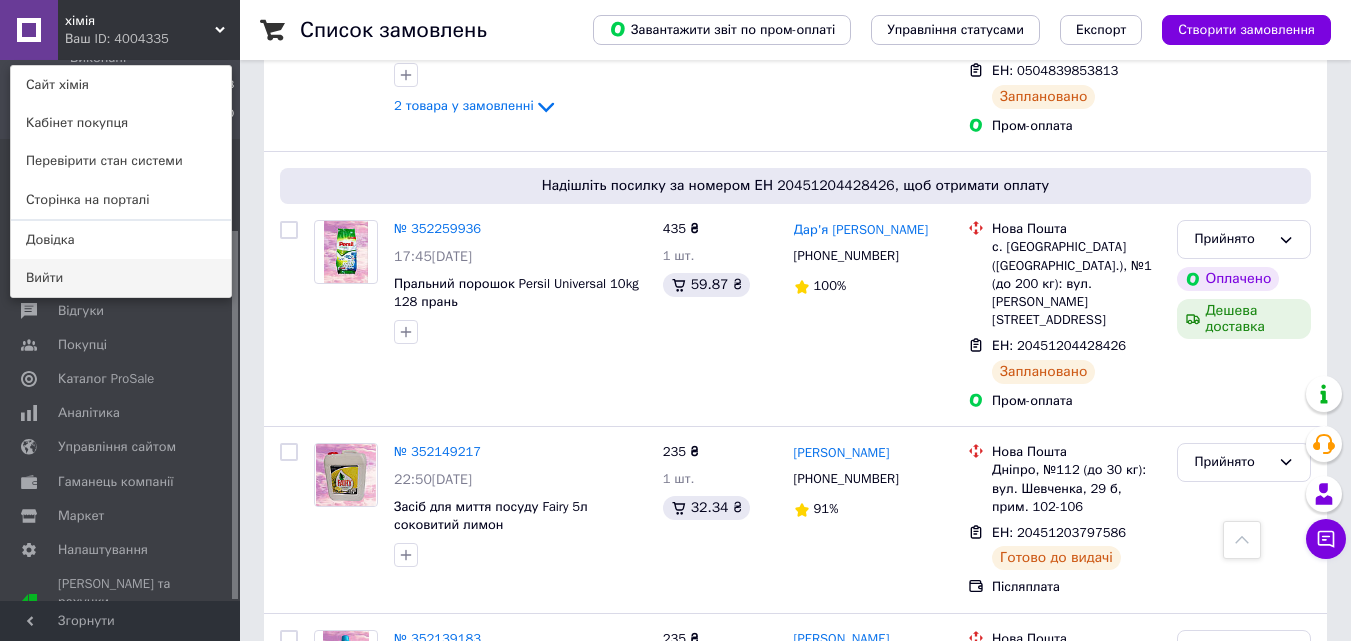click on "Вийти" at bounding box center (121, 278) 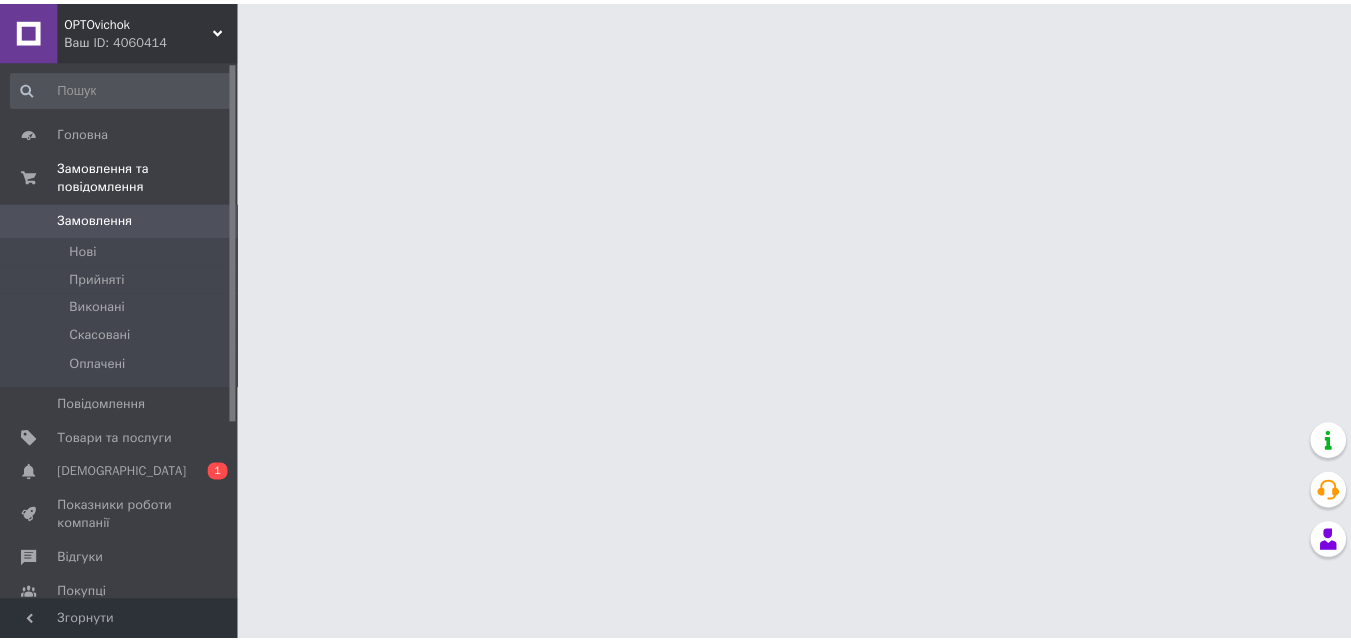scroll, scrollTop: 0, scrollLeft: 0, axis: both 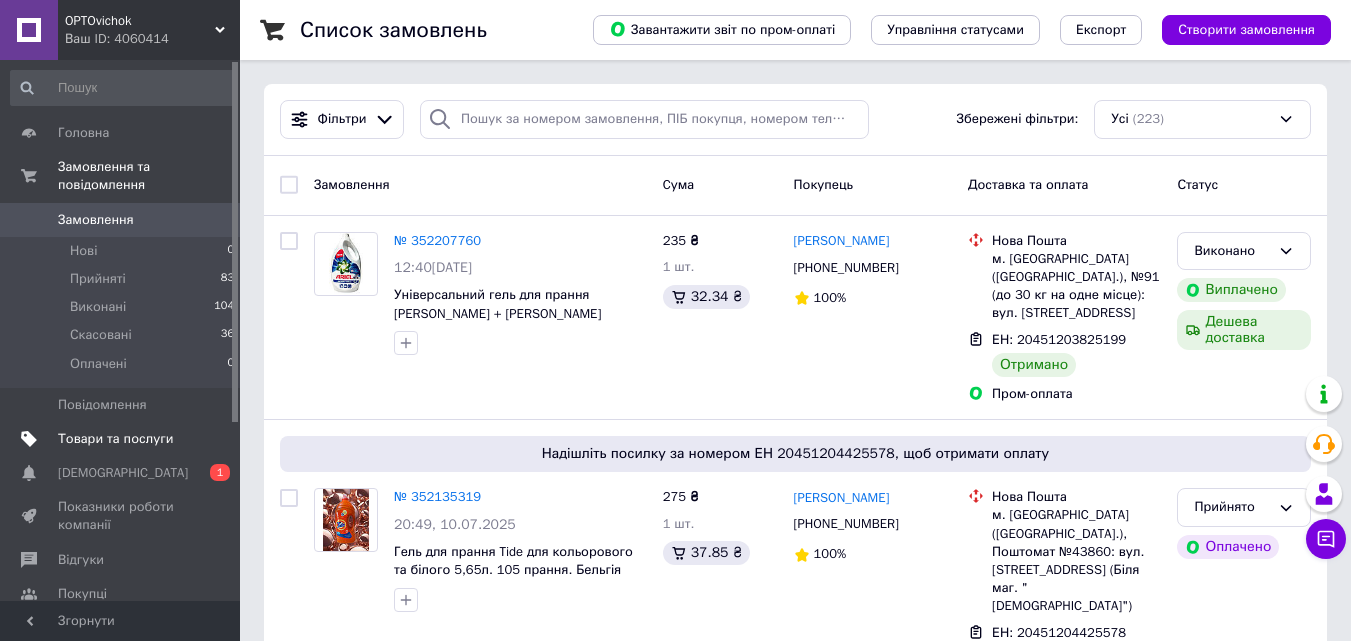 click on "Товари та послуги" at bounding box center (115, 439) 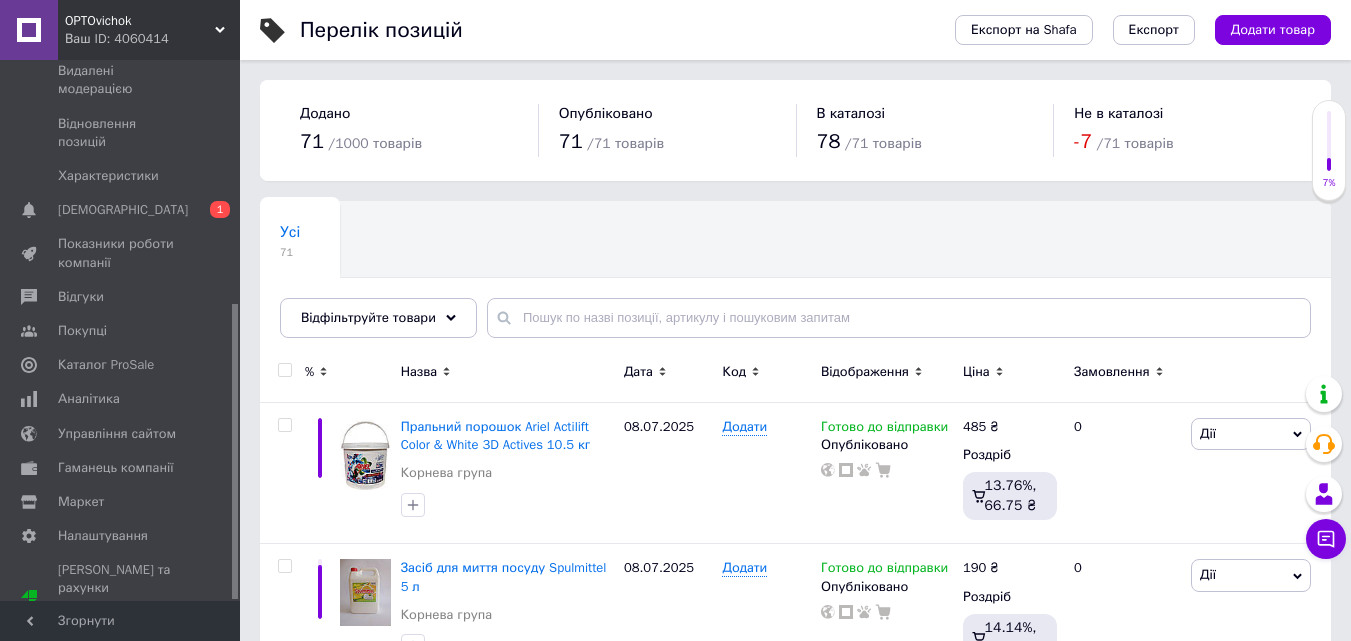 scroll, scrollTop: 445, scrollLeft: 0, axis: vertical 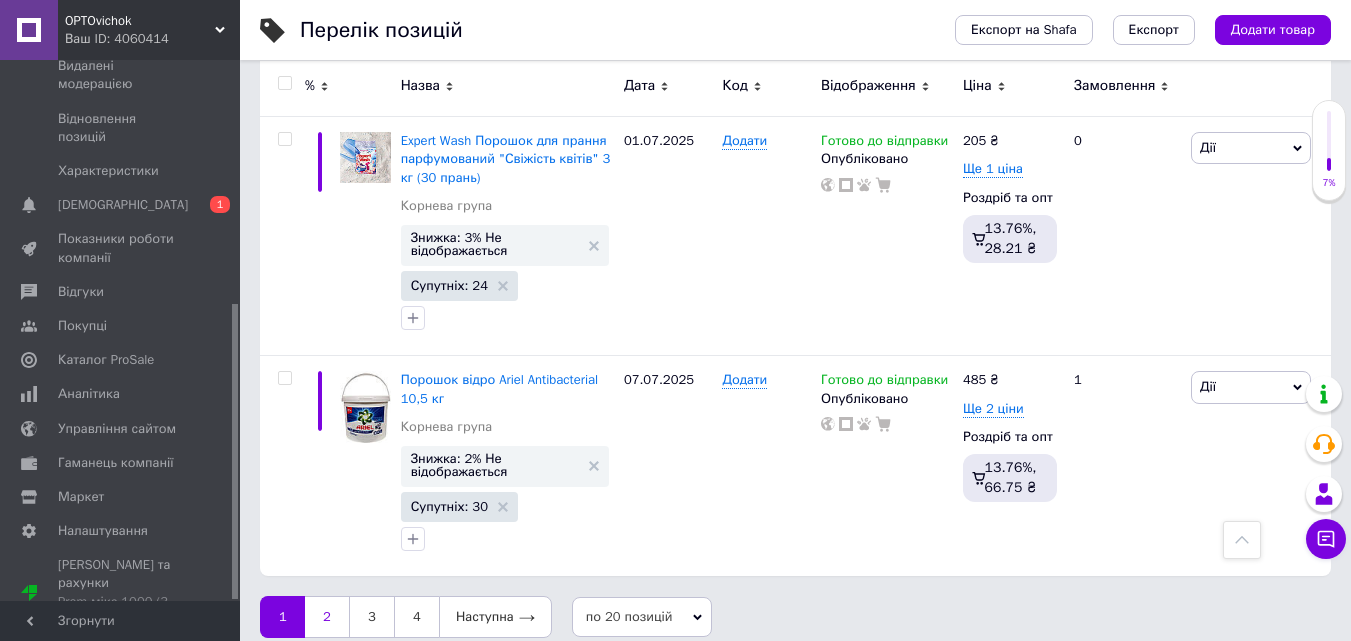 click on "2" at bounding box center (327, 617) 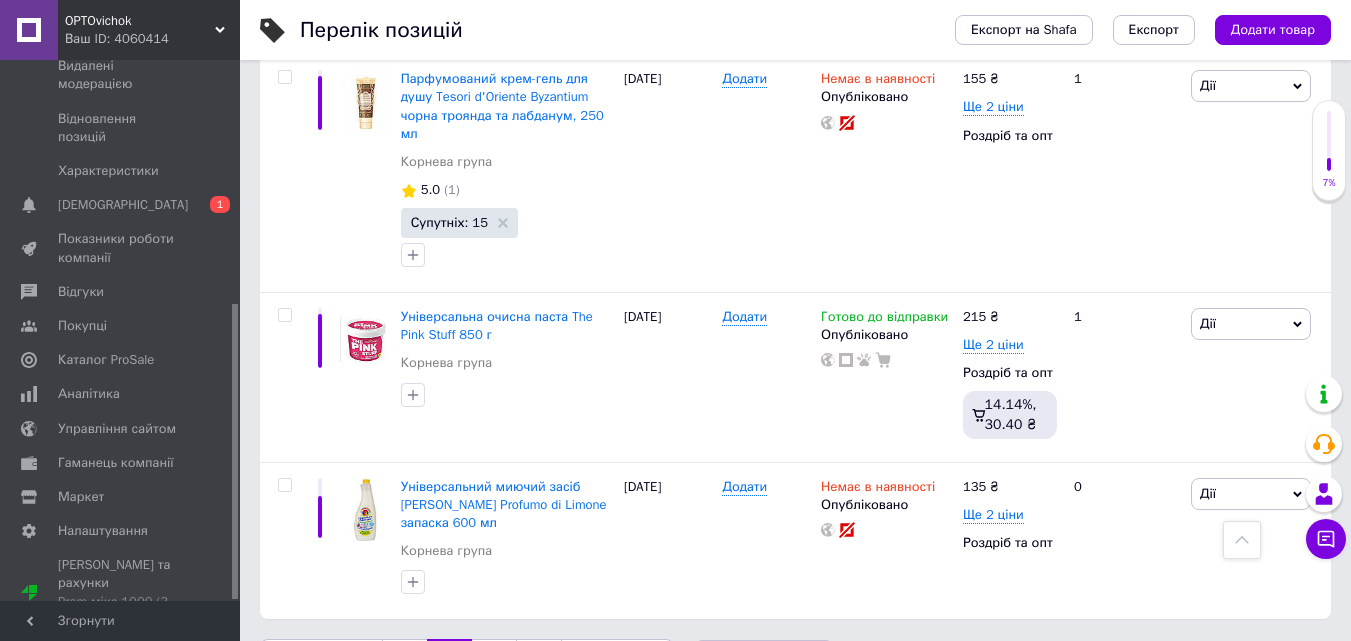 scroll, scrollTop: 3825, scrollLeft: 0, axis: vertical 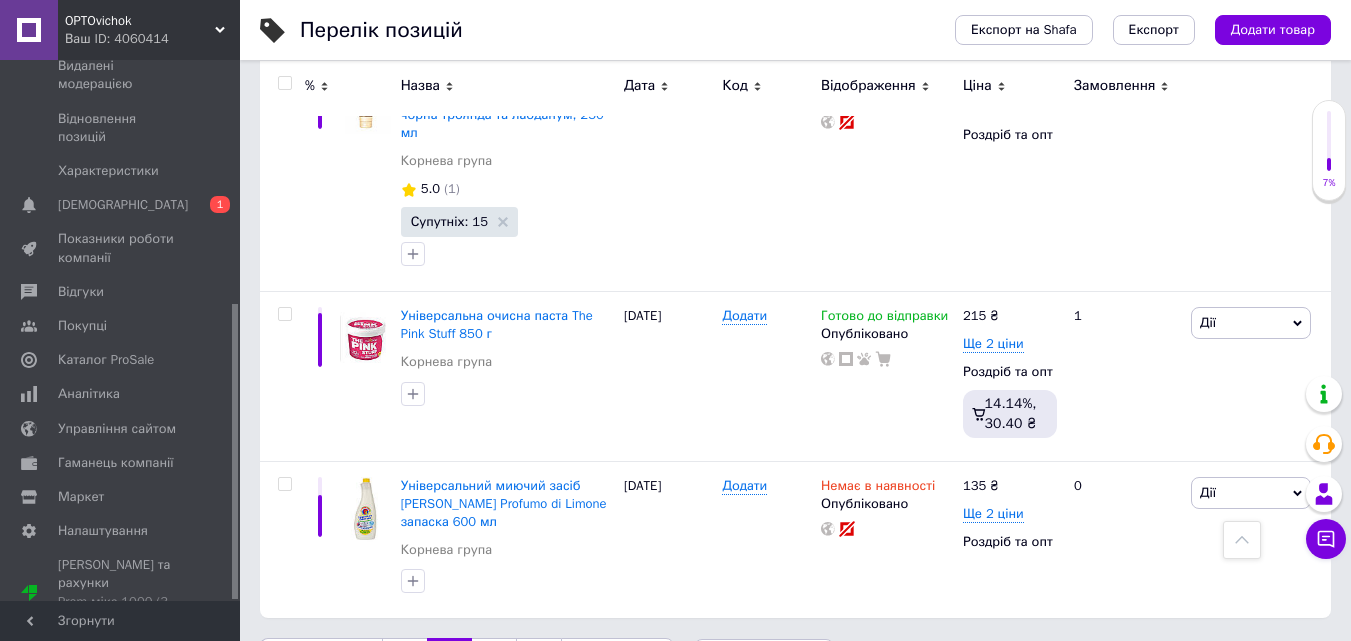 click on "3" at bounding box center (494, 659) 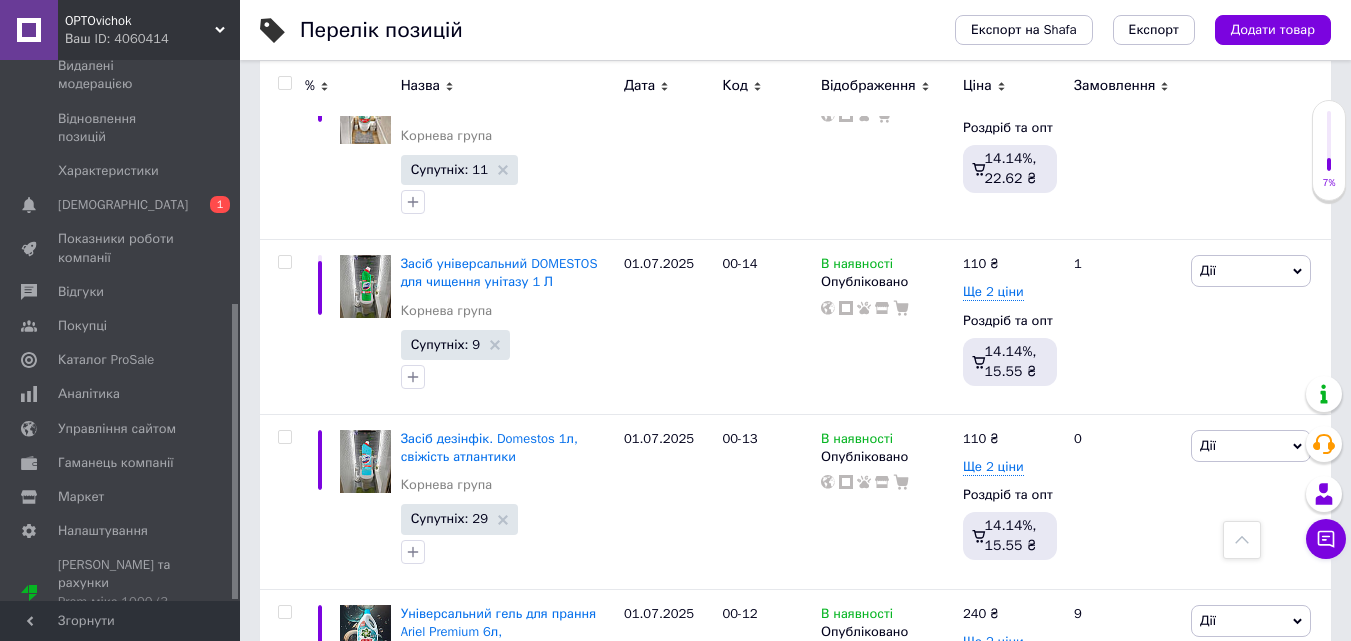 scroll, scrollTop: 3514, scrollLeft: 0, axis: vertical 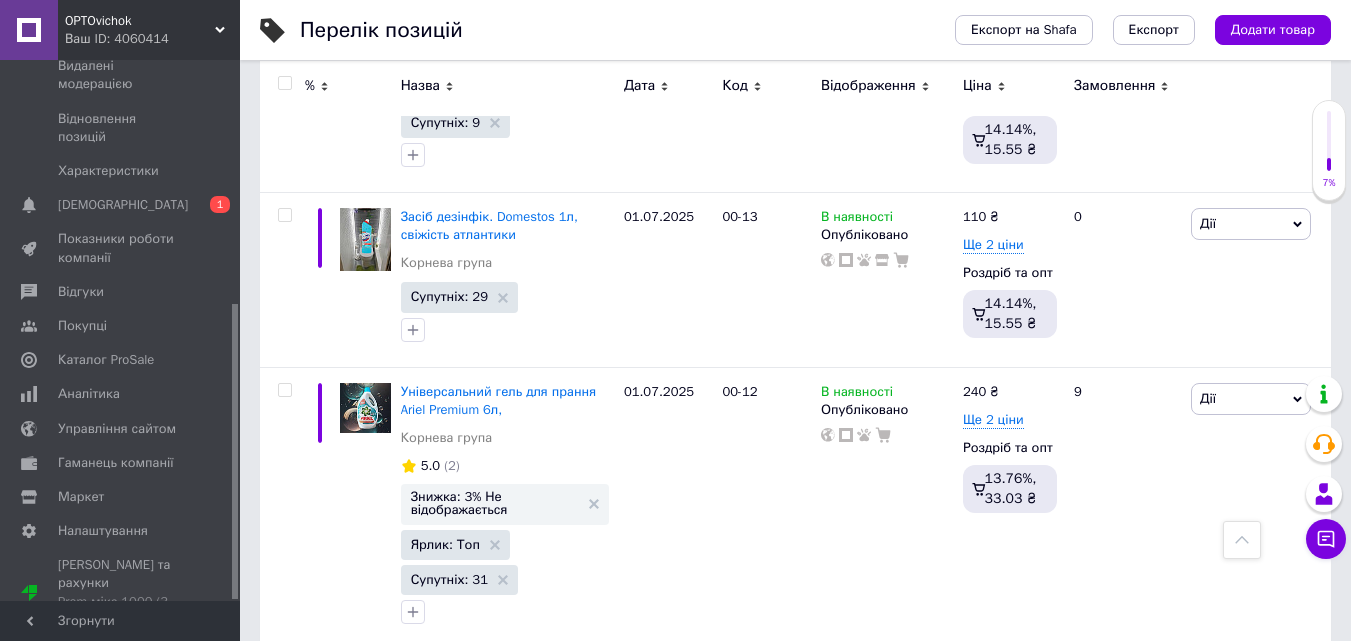 click on "4" at bounding box center [539, 690] 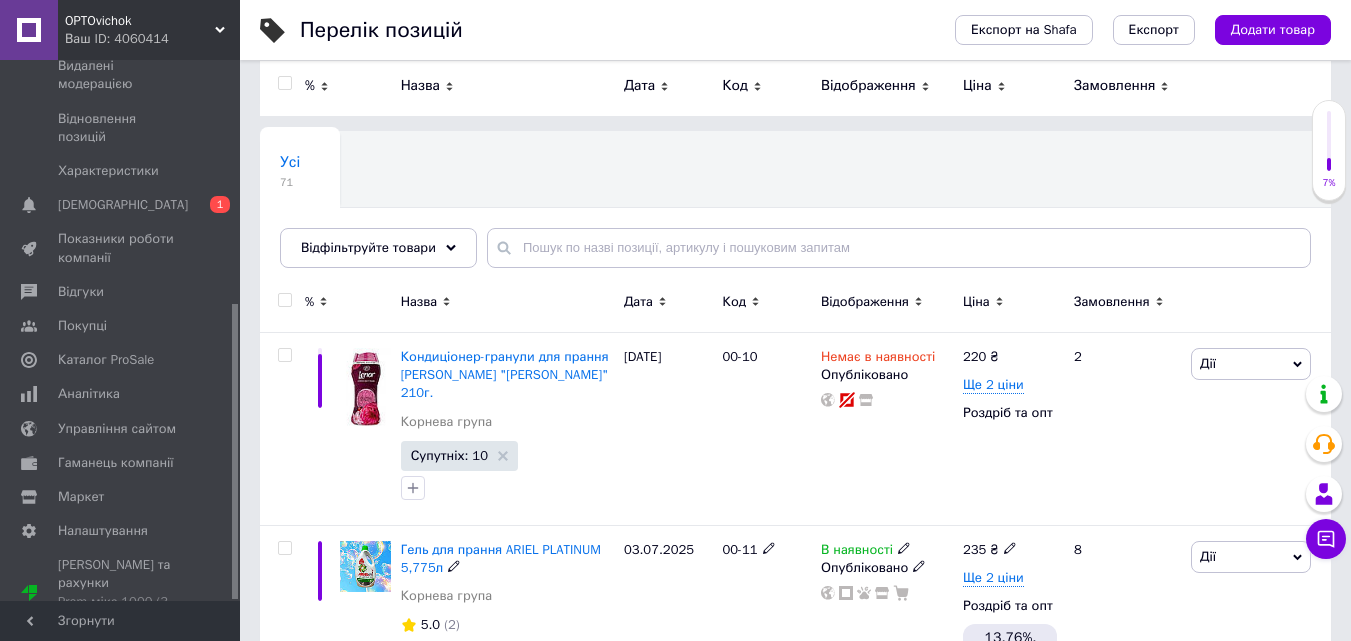 scroll, scrollTop: 64, scrollLeft: 0, axis: vertical 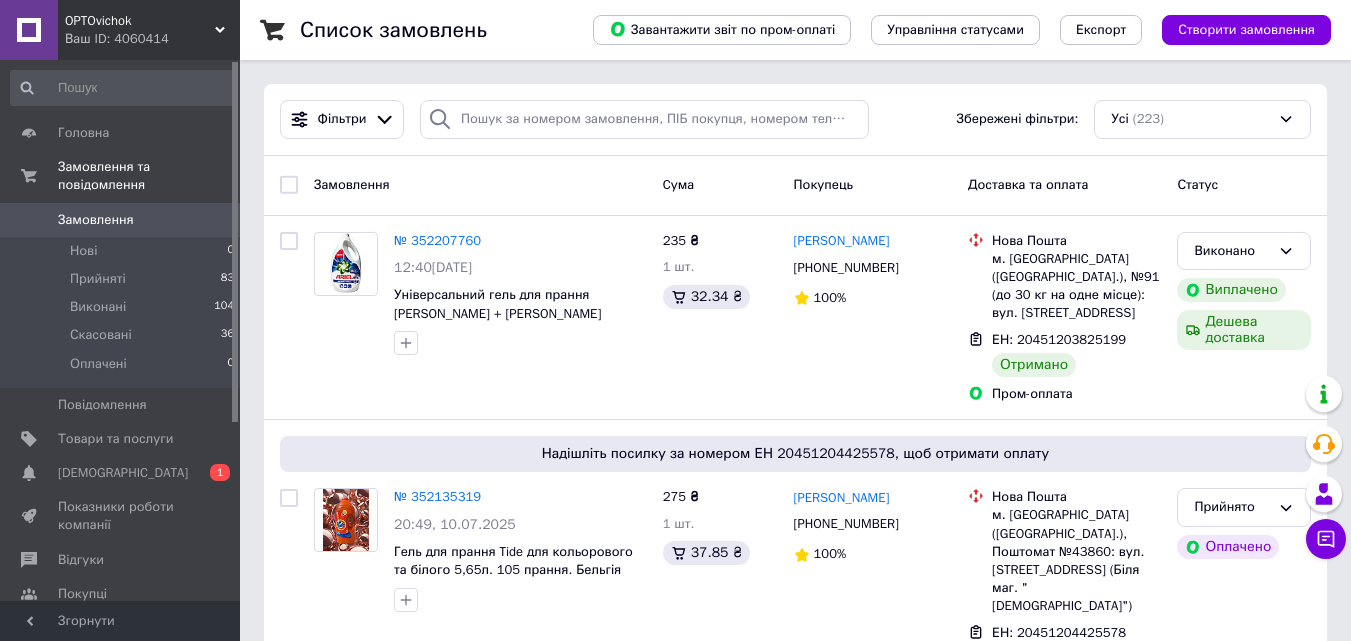 click 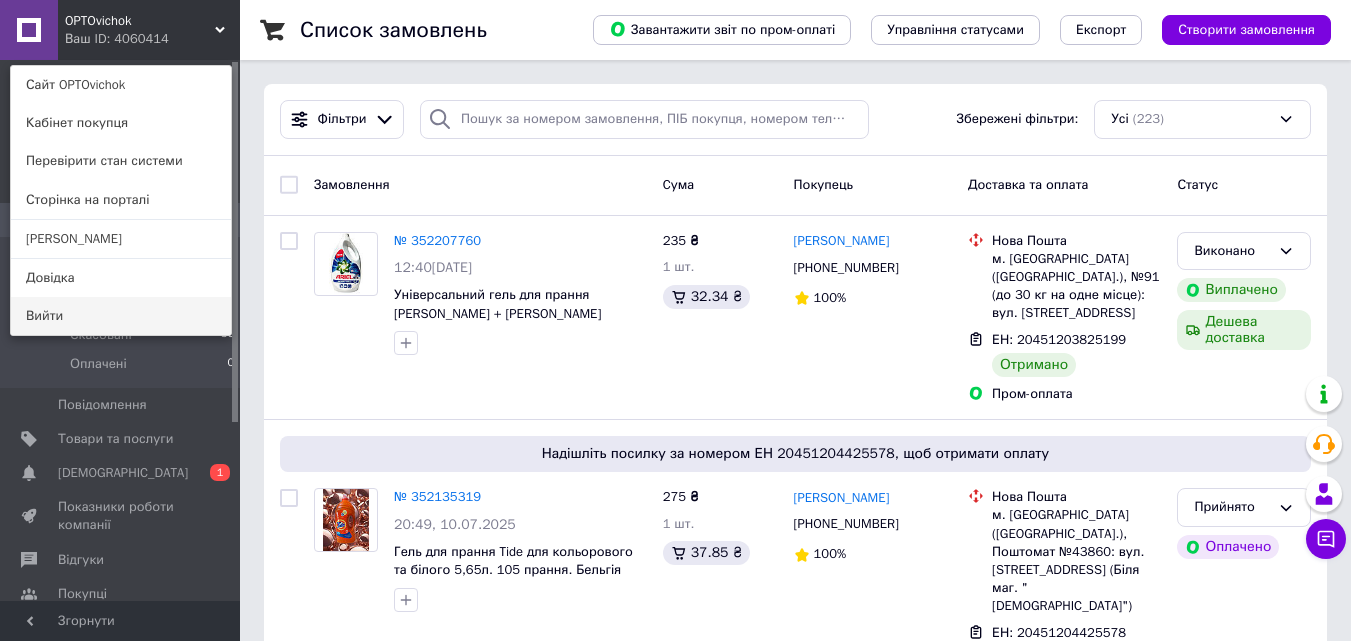 click on "Вийти" at bounding box center [121, 316] 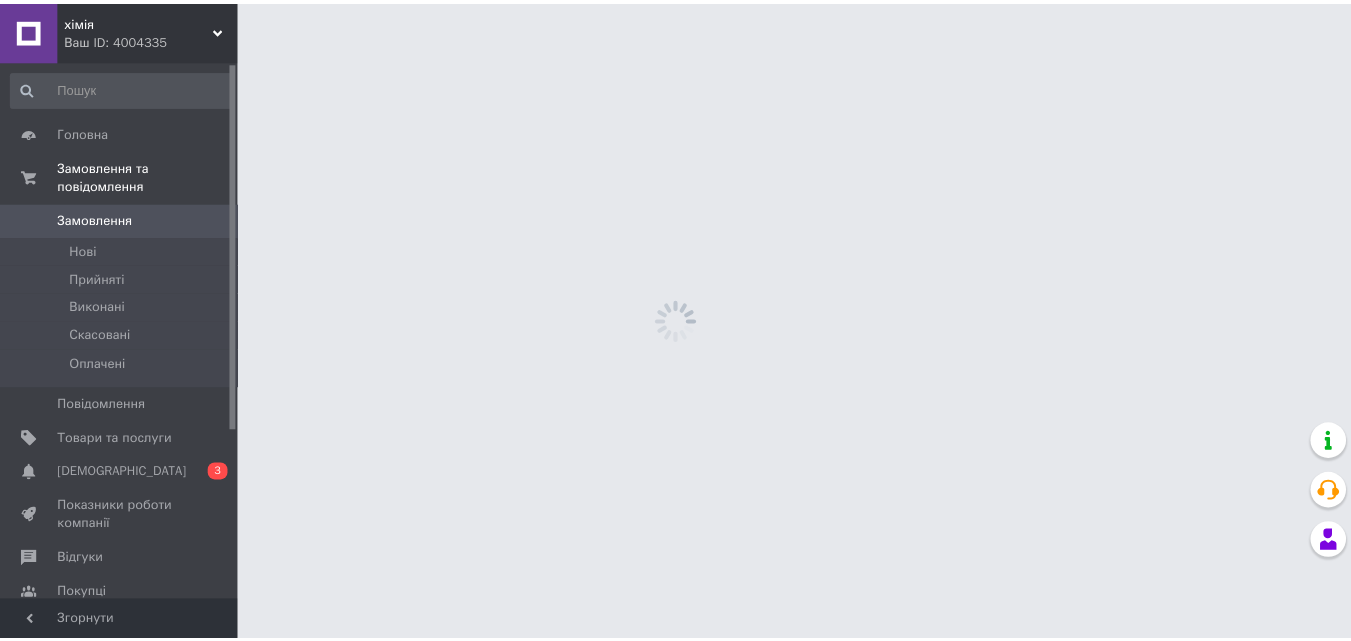 scroll, scrollTop: 0, scrollLeft: 0, axis: both 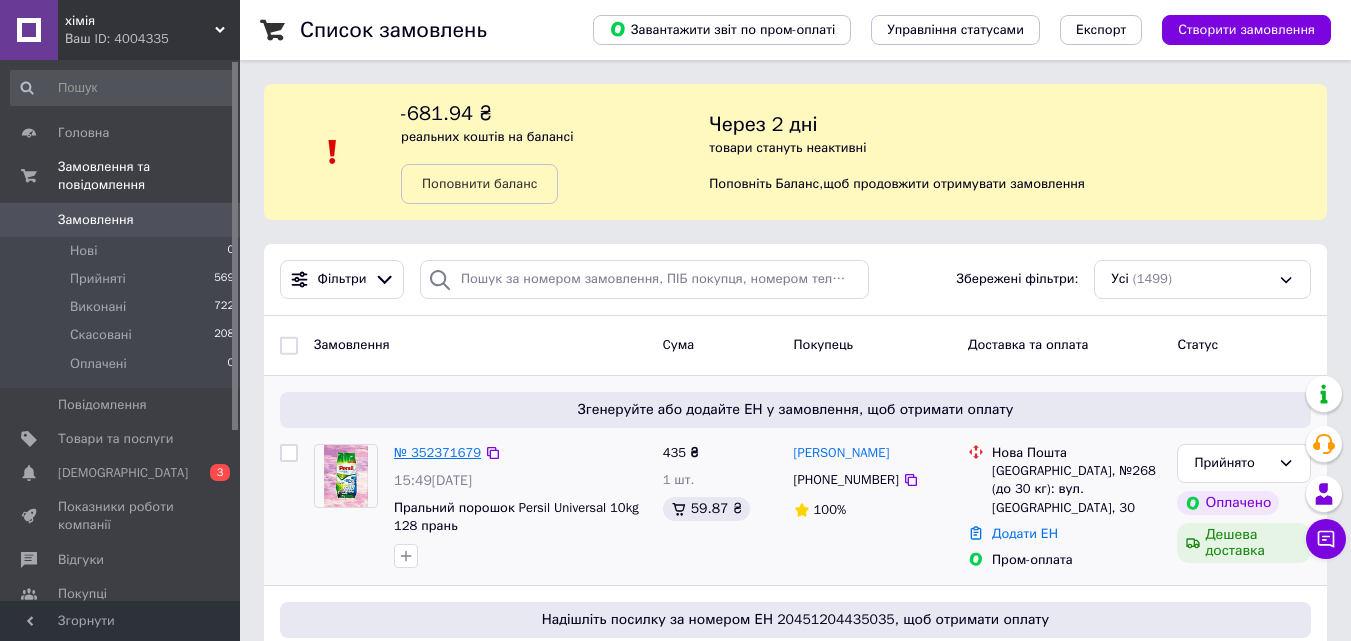 click on "№ 352371679" at bounding box center [437, 452] 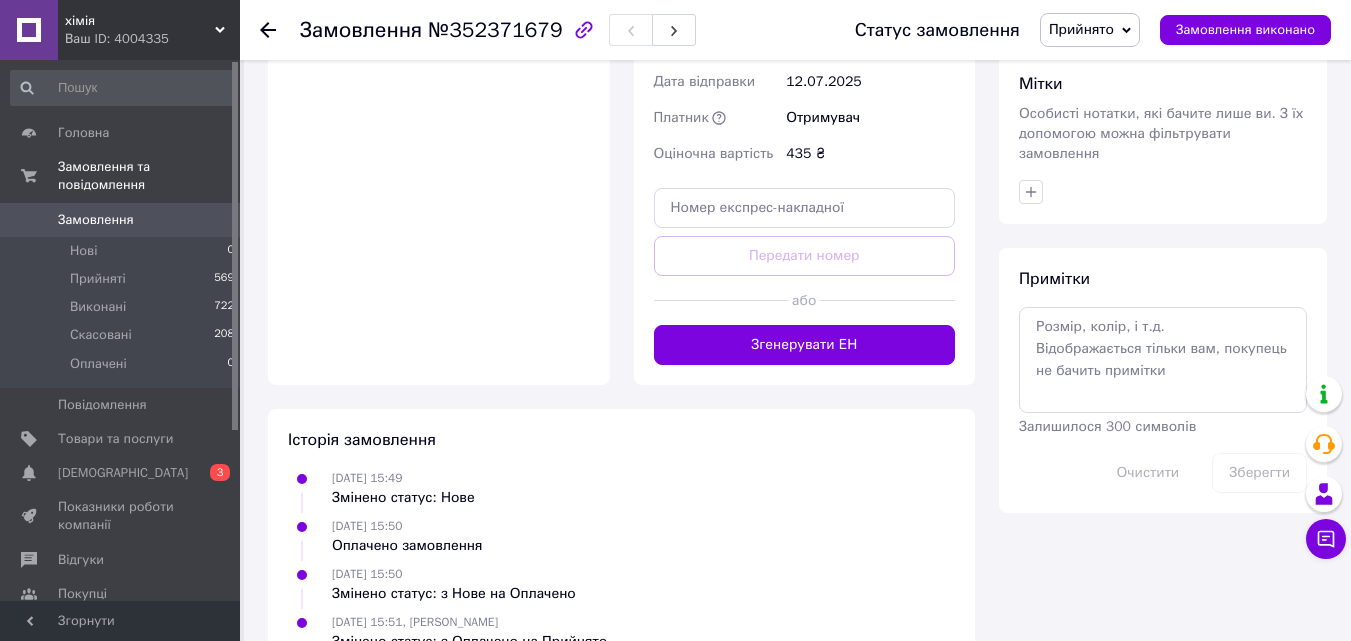 scroll, scrollTop: 960, scrollLeft: 0, axis: vertical 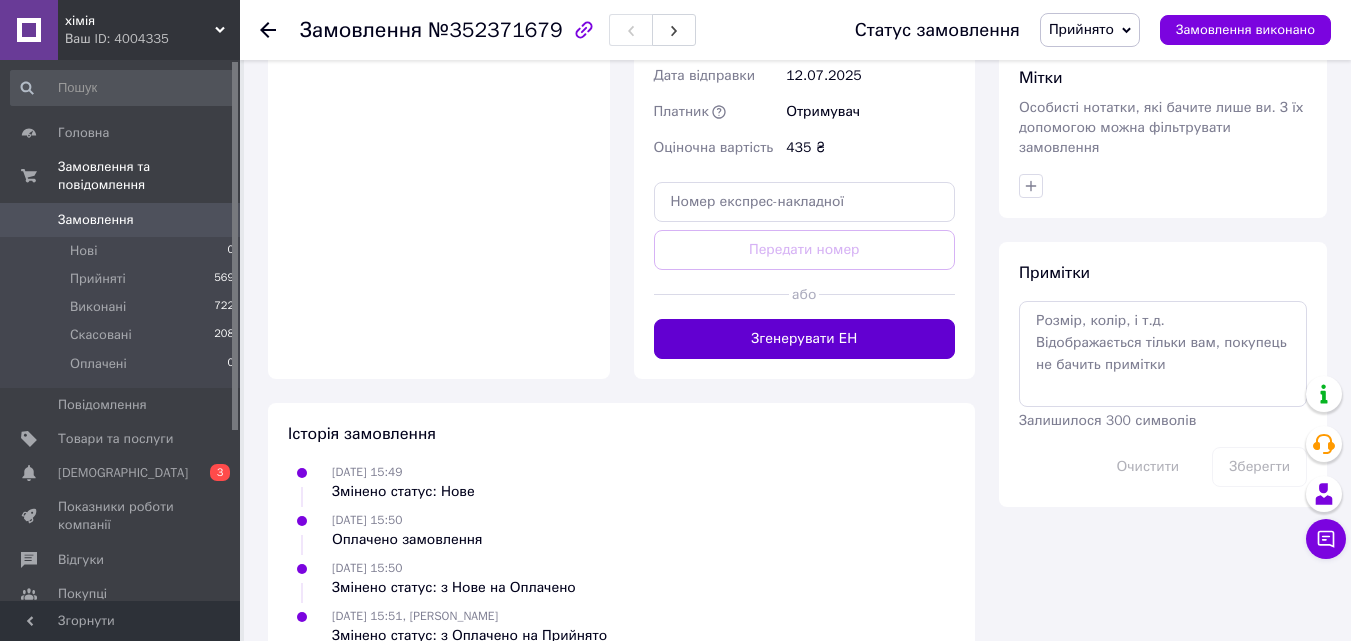 click on "Згенерувати ЕН" at bounding box center [805, 339] 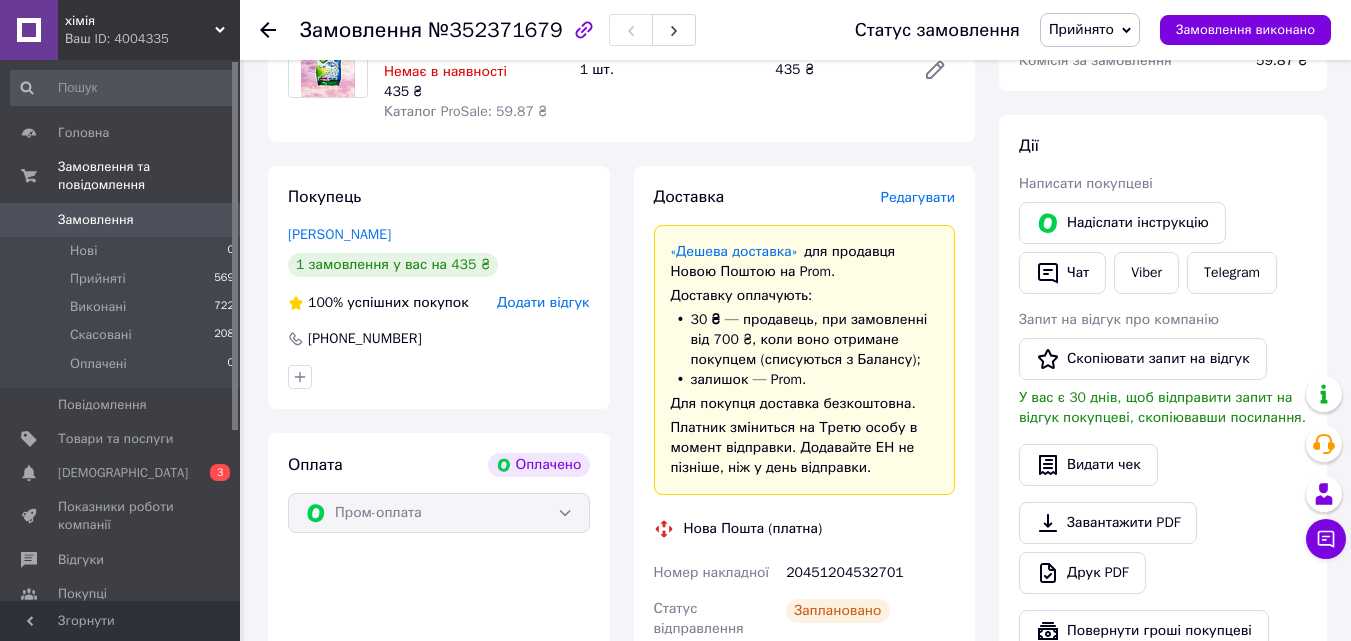 scroll, scrollTop: 280, scrollLeft: 0, axis: vertical 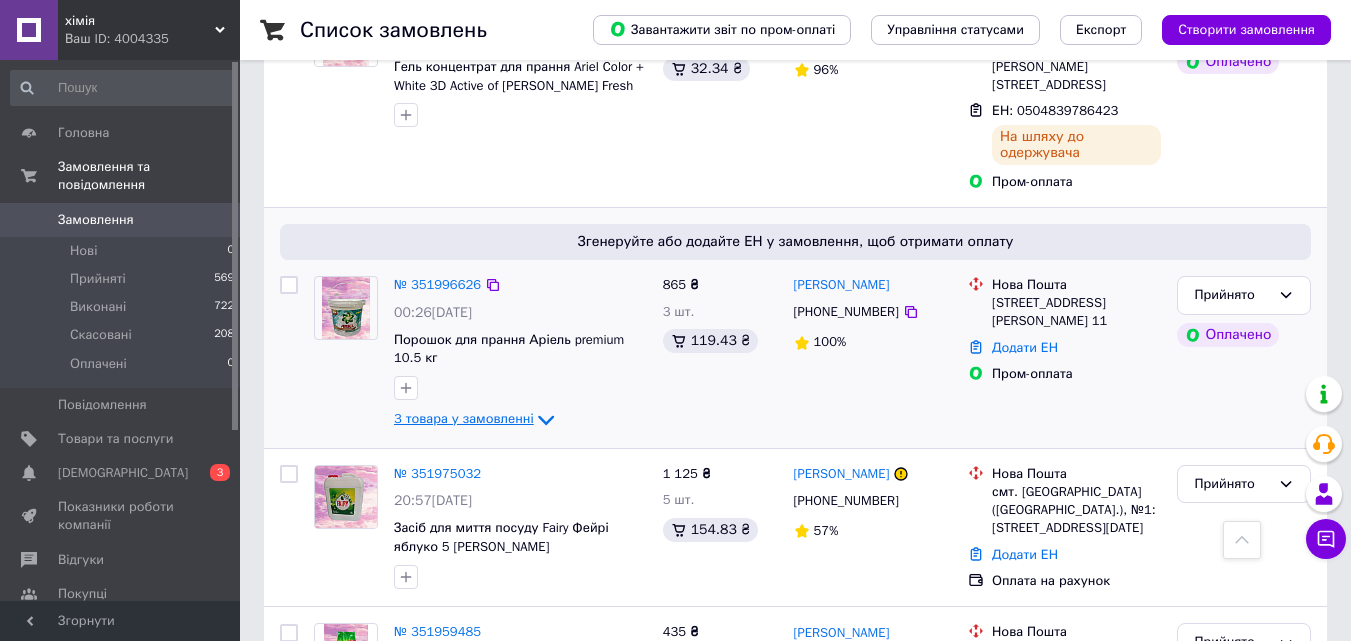 click on "3 товара у замовленні" at bounding box center [464, 419] 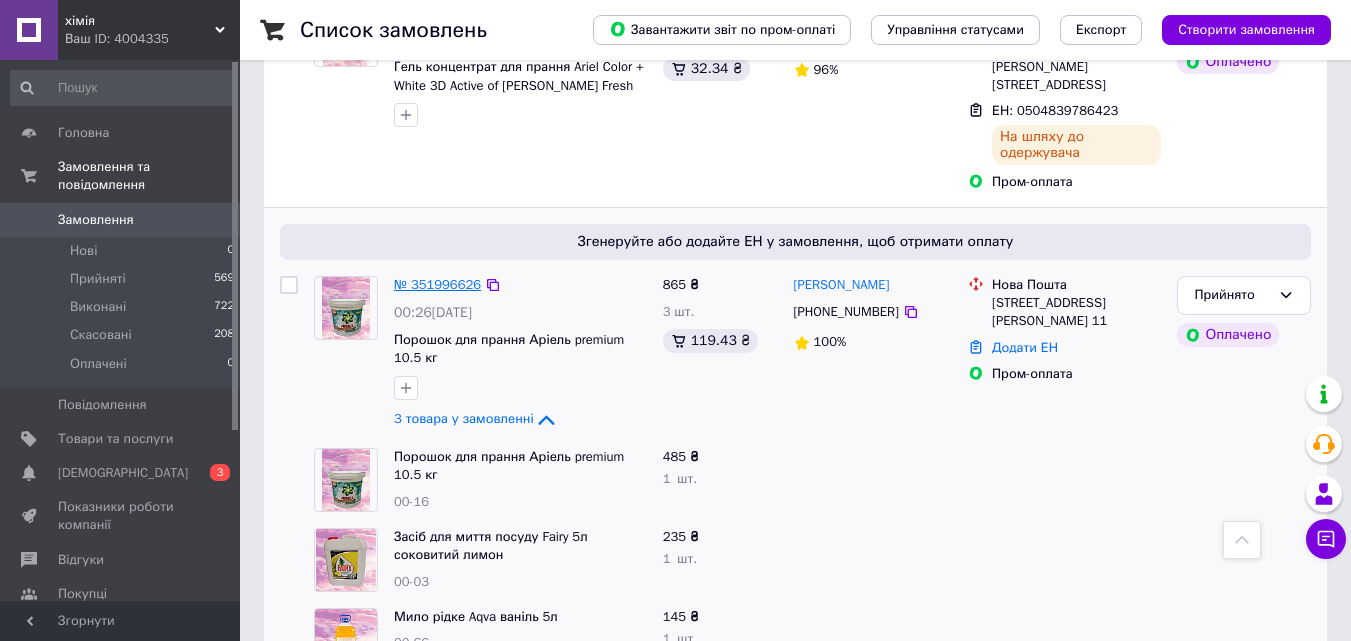 click on "№ 351996626" at bounding box center [437, 284] 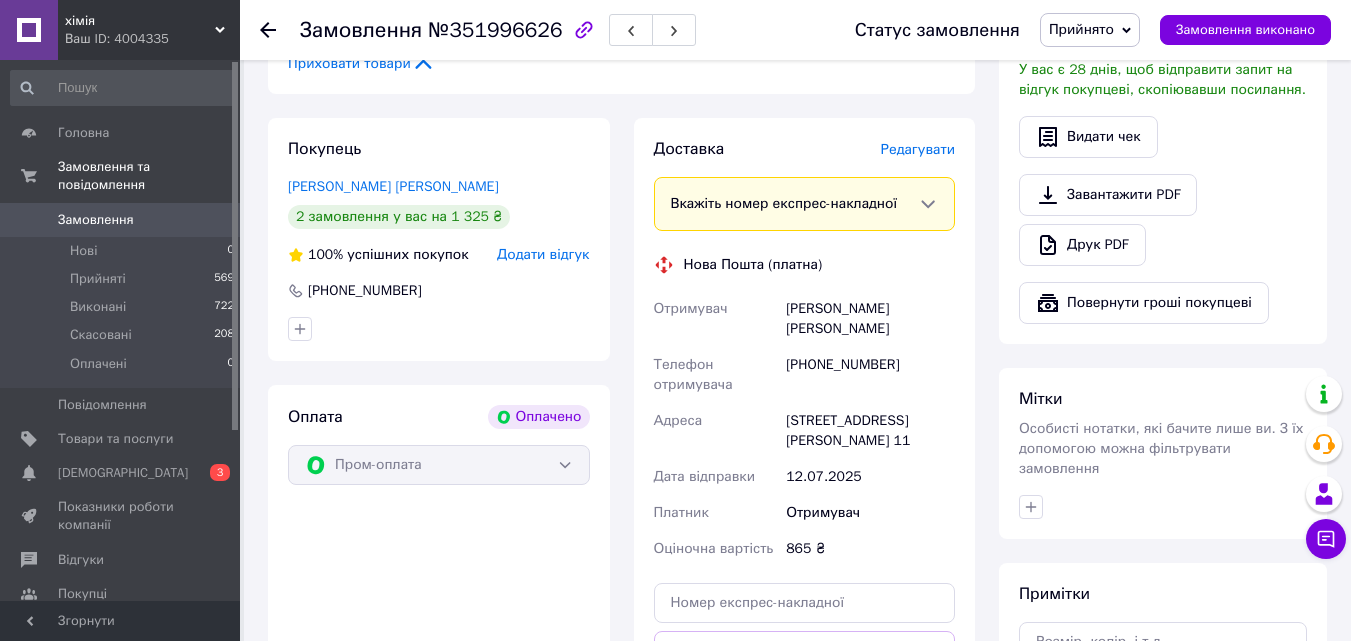 scroll, scrollTop: 637, scrollLeft: 0, axis: vertical 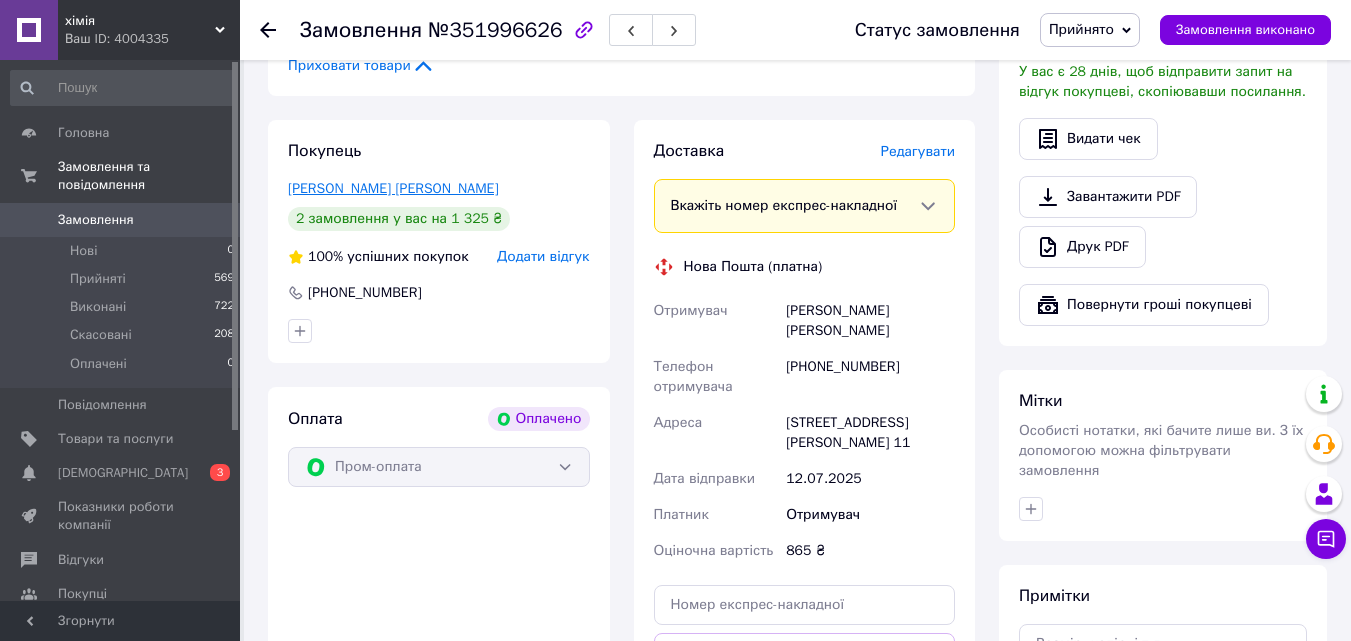 click on "Бабарінова Олена" at bounding box center [393, 188] 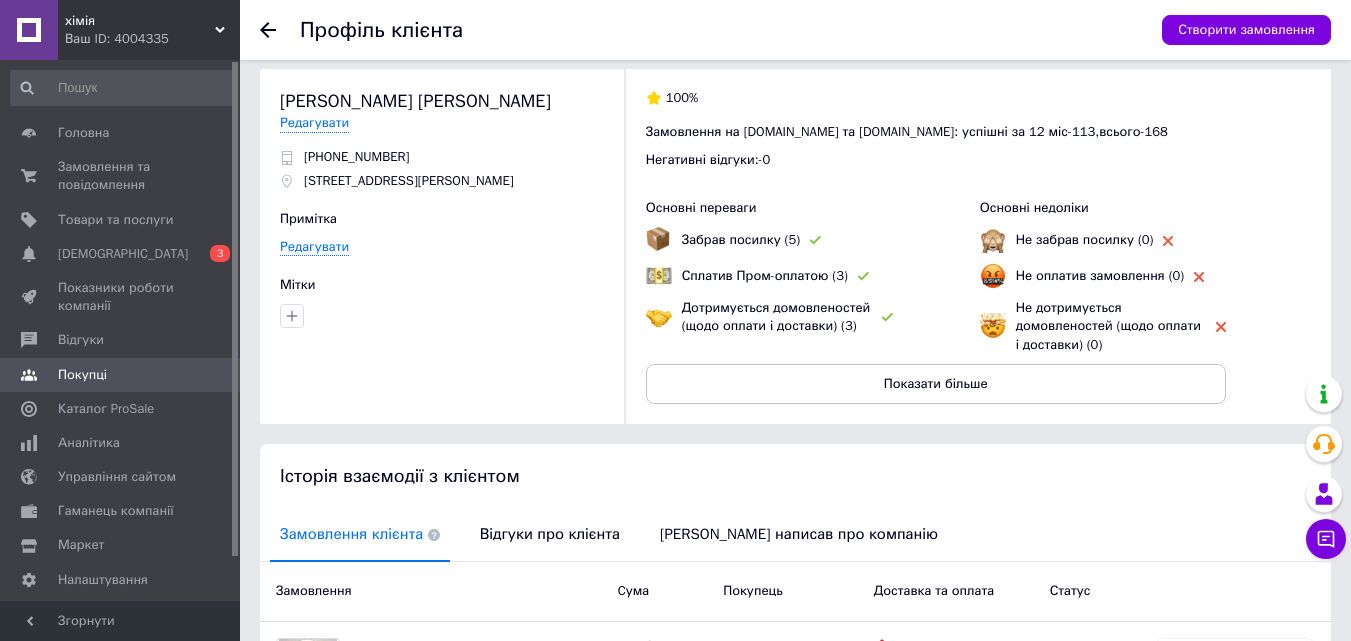 scroll, scrollTop: 0, scrollLeft: 0, axis: both 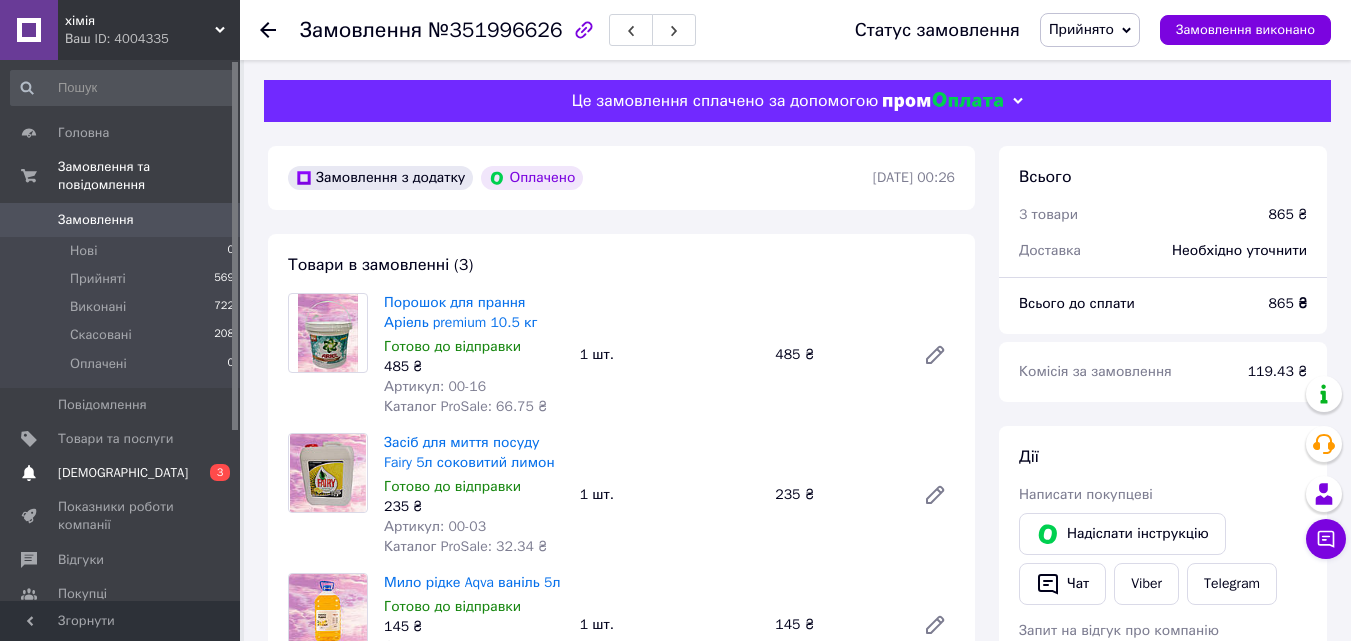 click on "[DEMOGRAPHIC_DATA]" at bounding box center (121, 473) 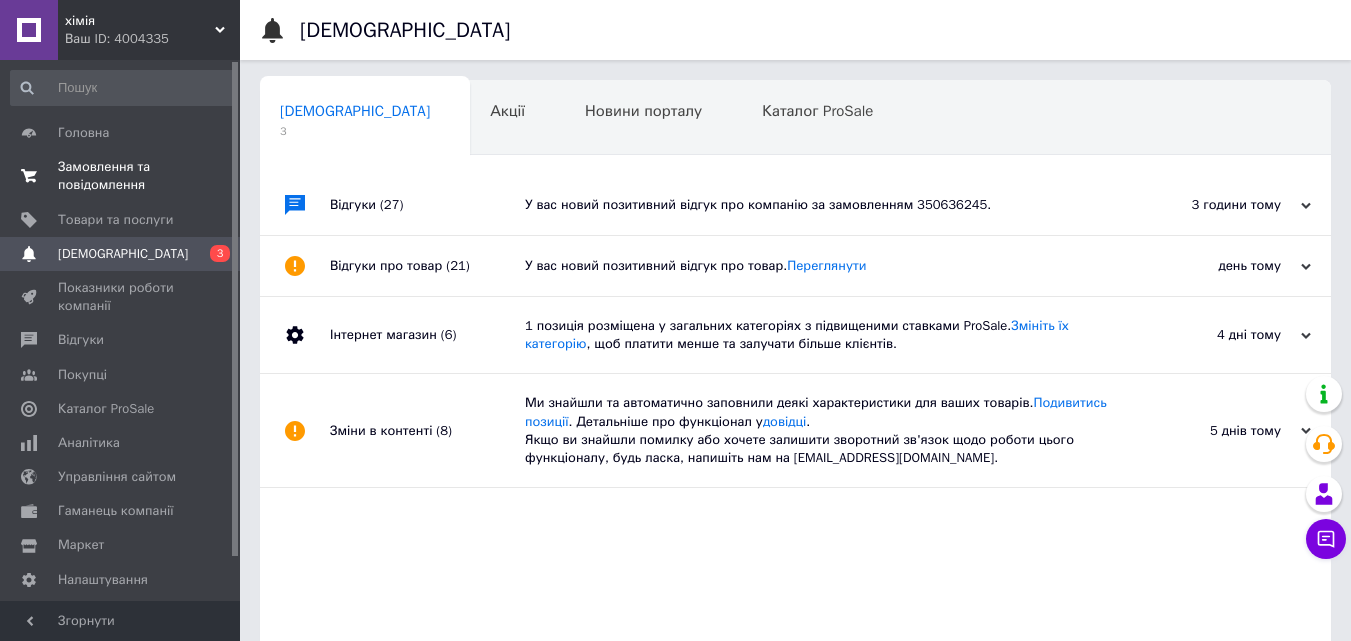 click on "Замовлення та повідомлення" at bounding box center [121, 176] 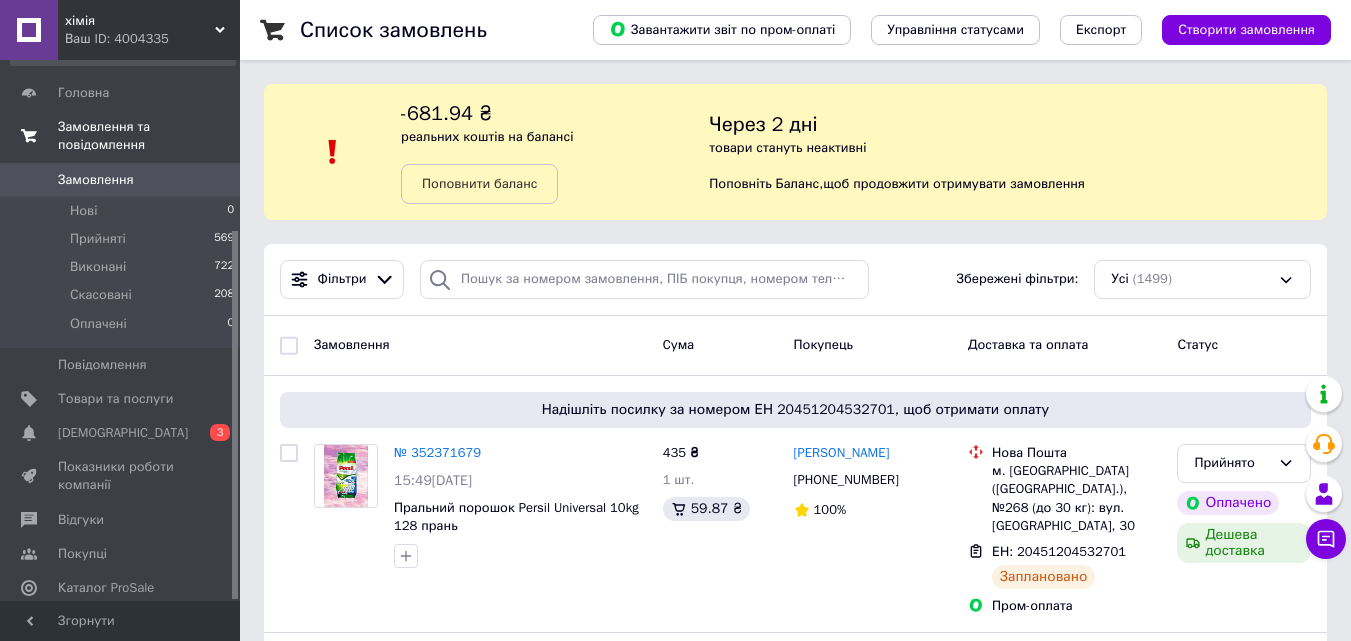 scroll, scrollTop: 249, scrollLeft: 0, axis: vertical 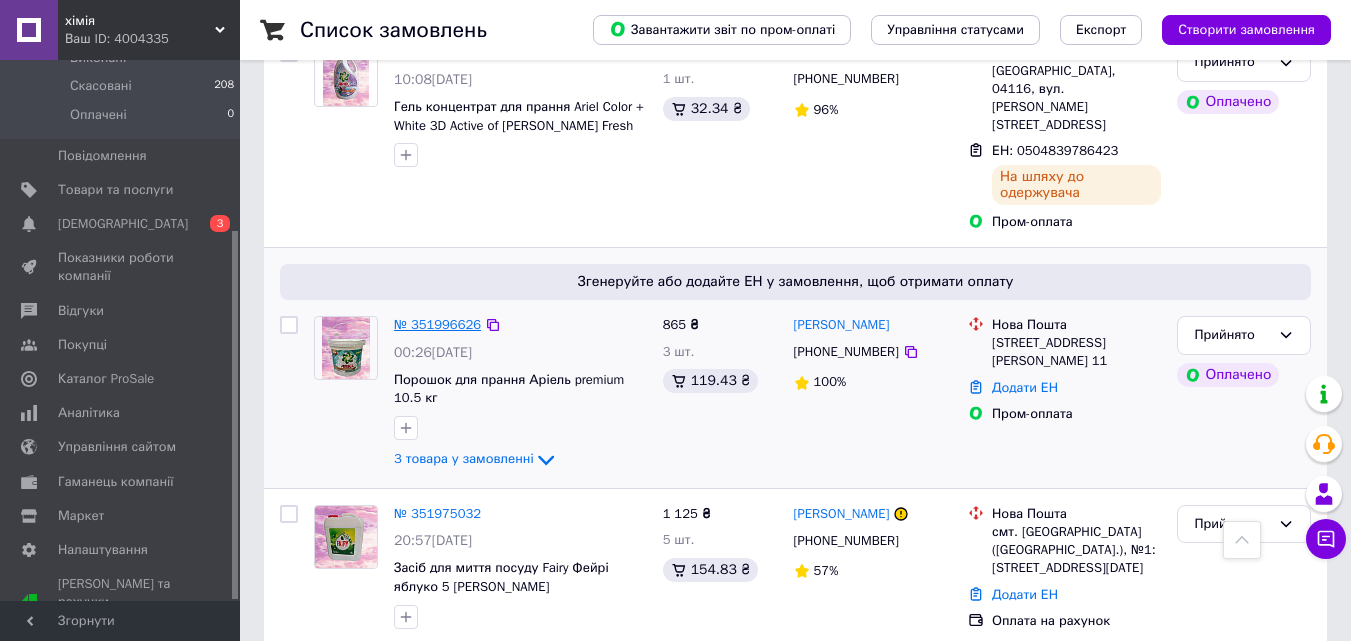 click on "№ 351996626" at bounding box center (437, 324) 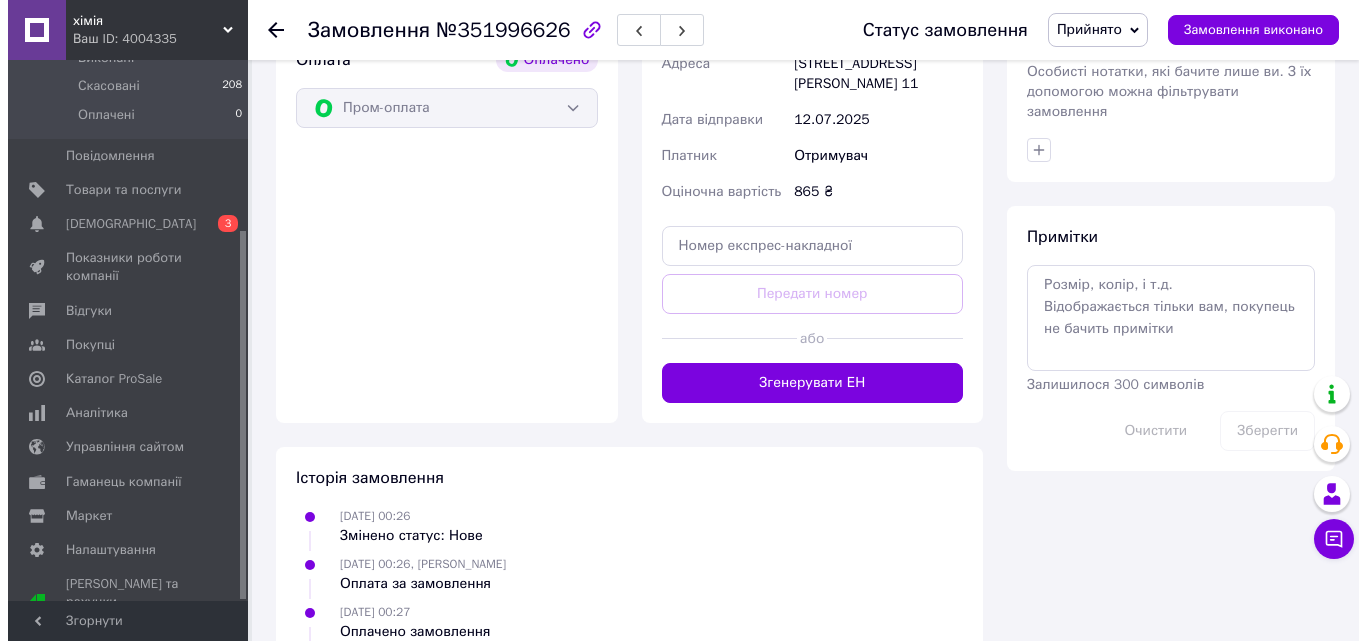 scroll, scrollTop: 1117, scrollLeft: 0, axis: vertical 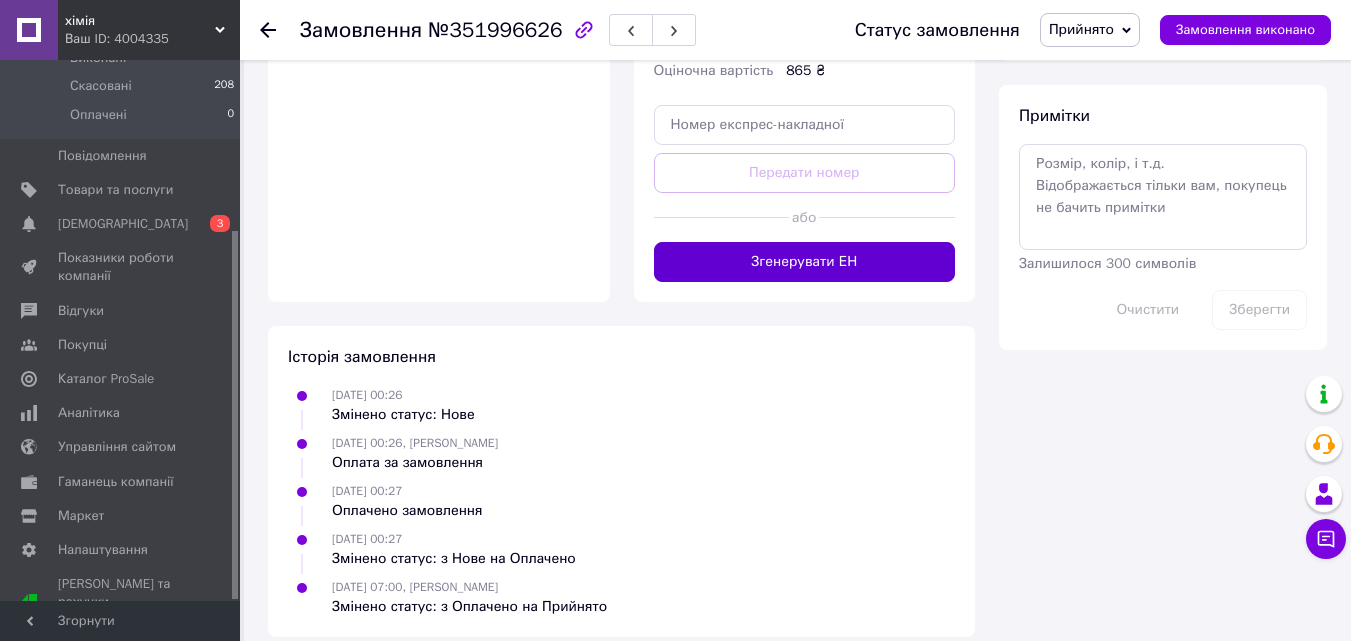 click on "Згенерувати ЕН" at bounding box center (805, 262) 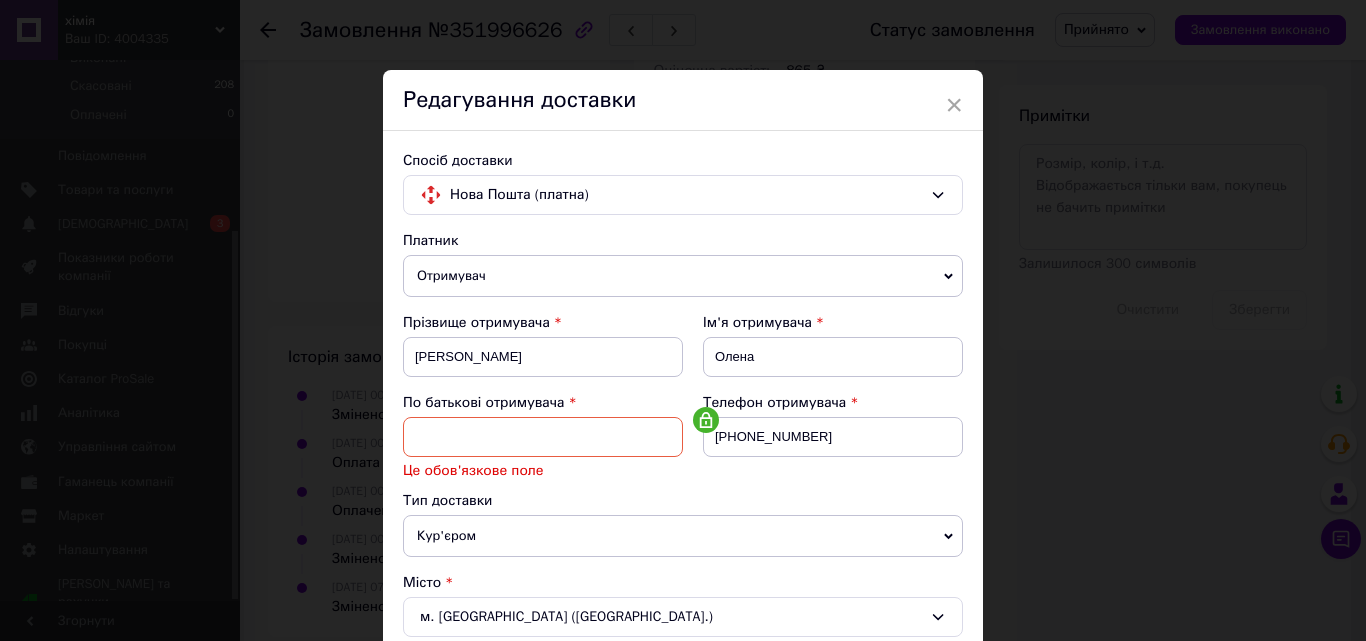click at bounding box center [543, 437] 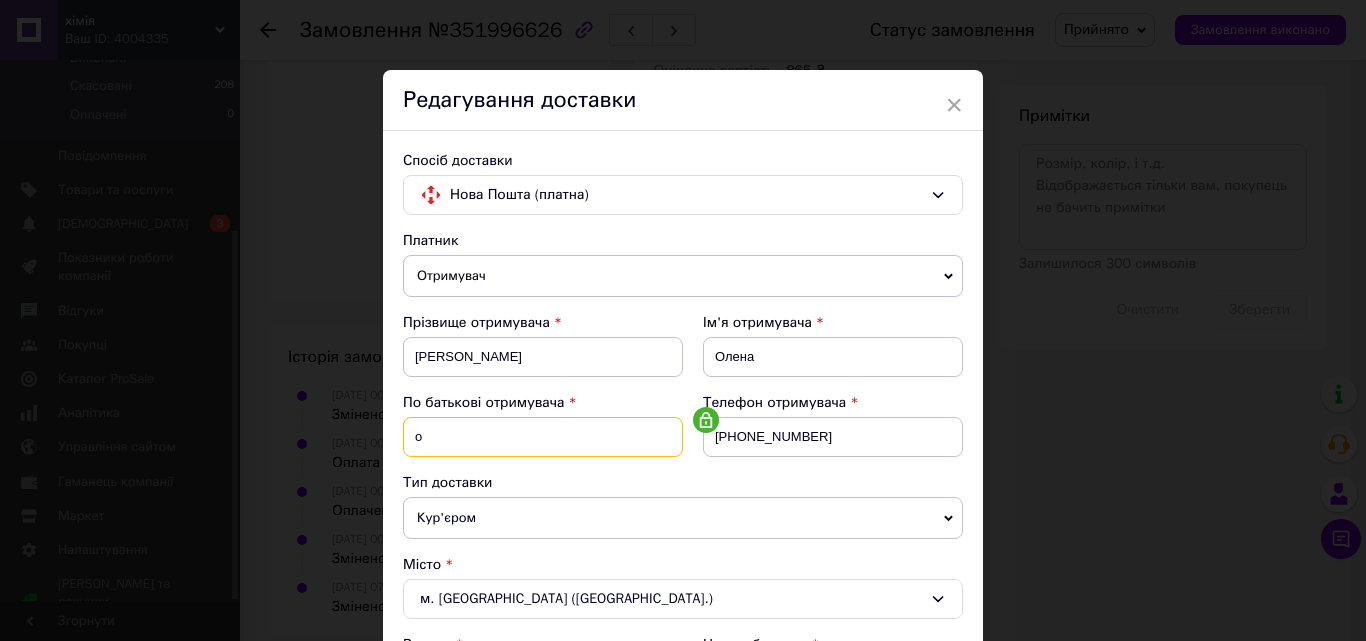type on "о" 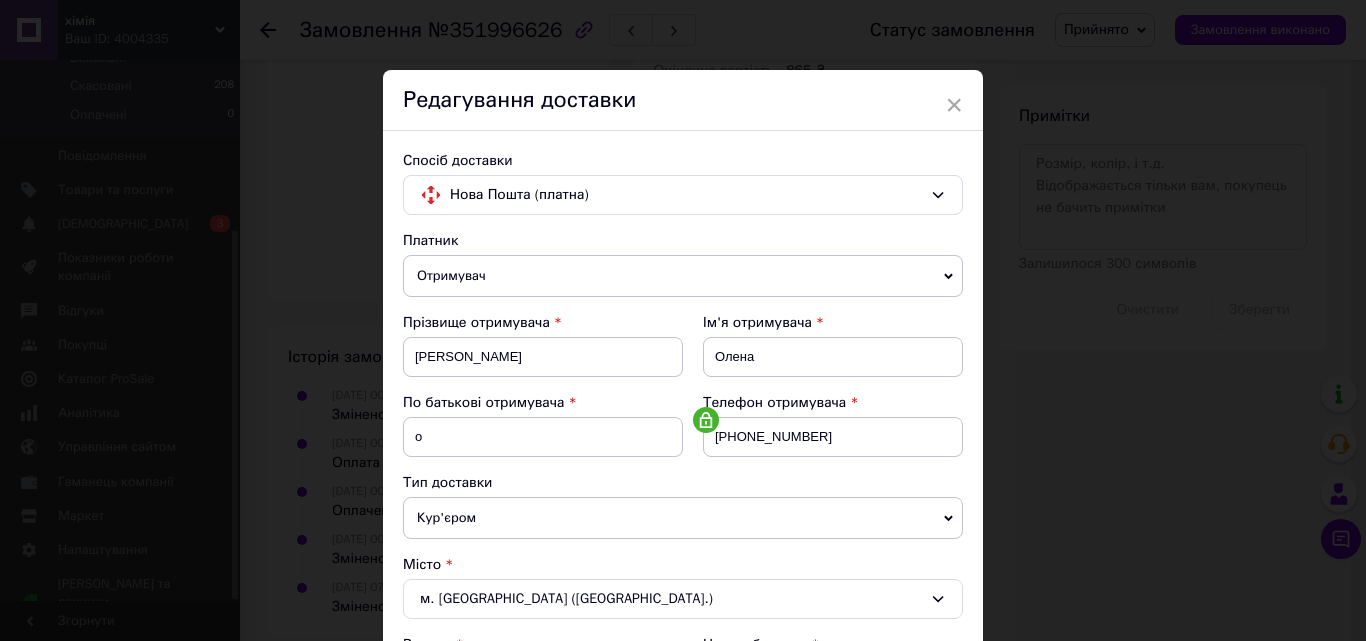 click on "Платник" at bounding box center (683, 241) 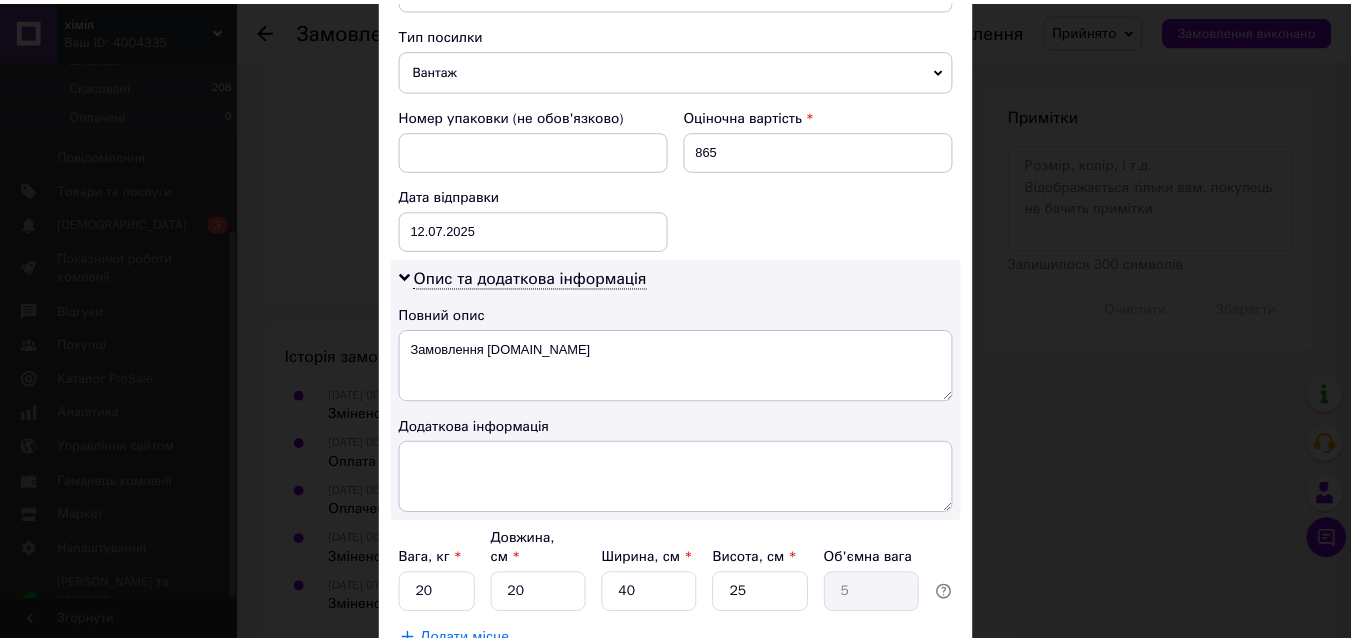 scroll, scrollTop: 920, scrollLeft: 0, axis: vertical 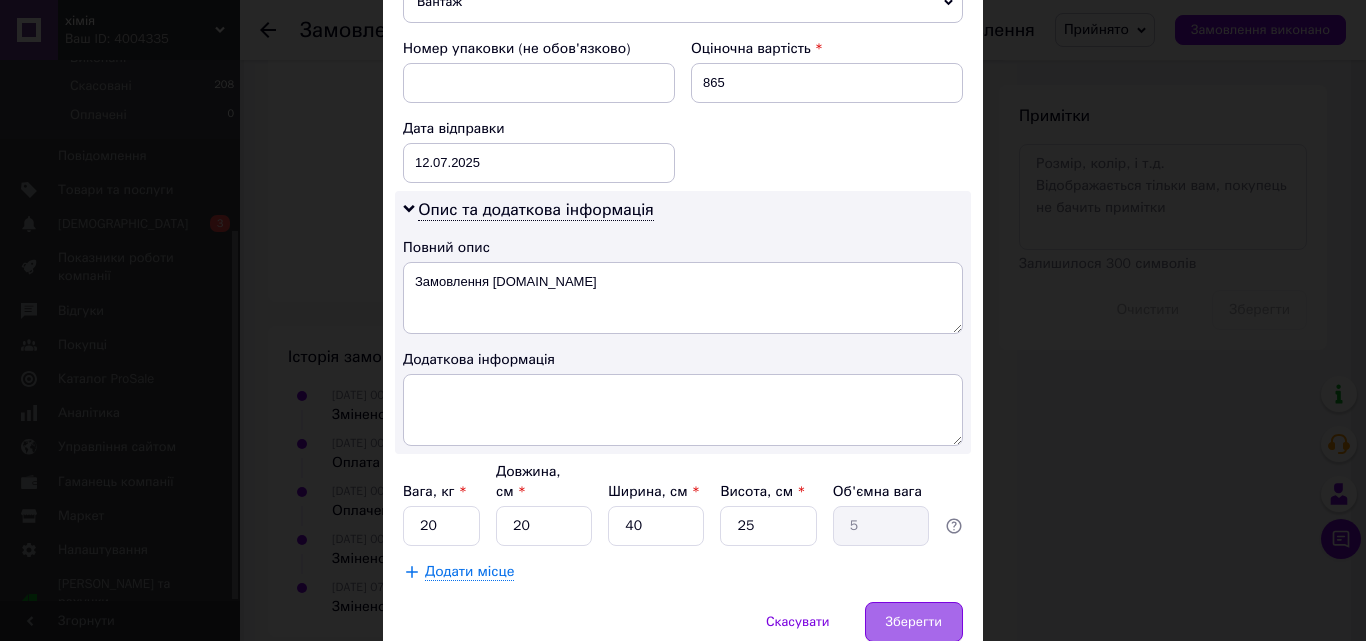 click on "Зберегти" at bounding box center (914, 622) 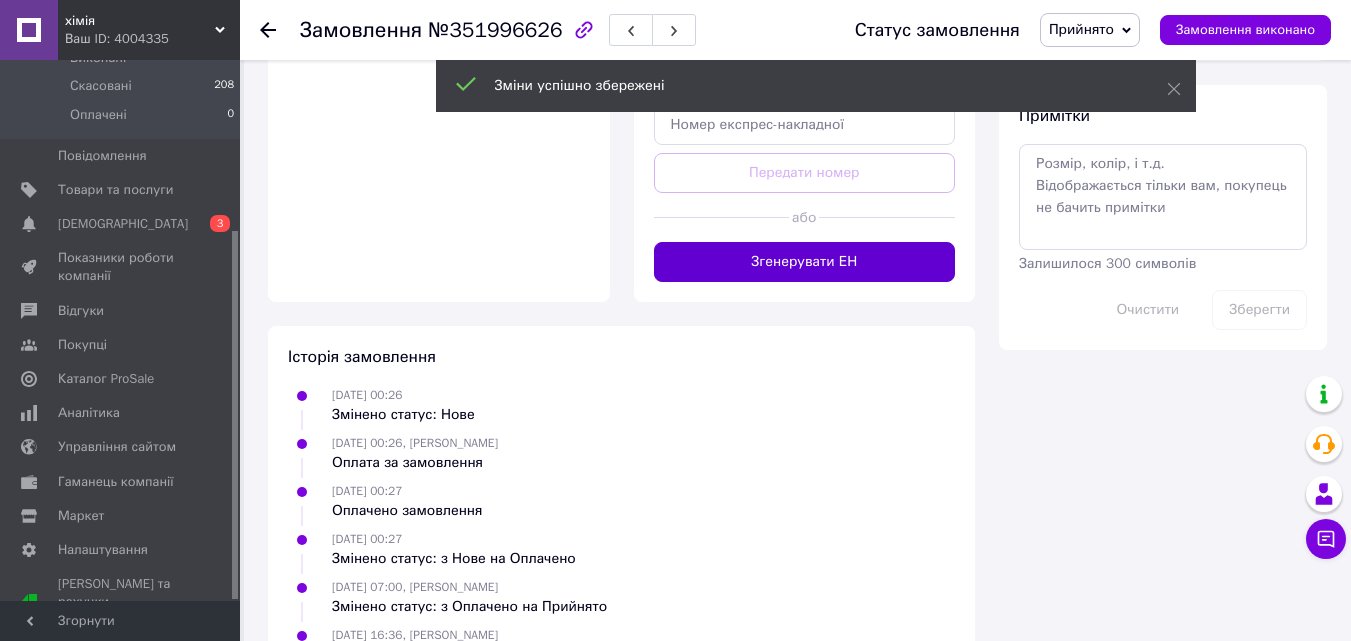 click on "Згенерувати ЕН" at bounding box center (805, 262) 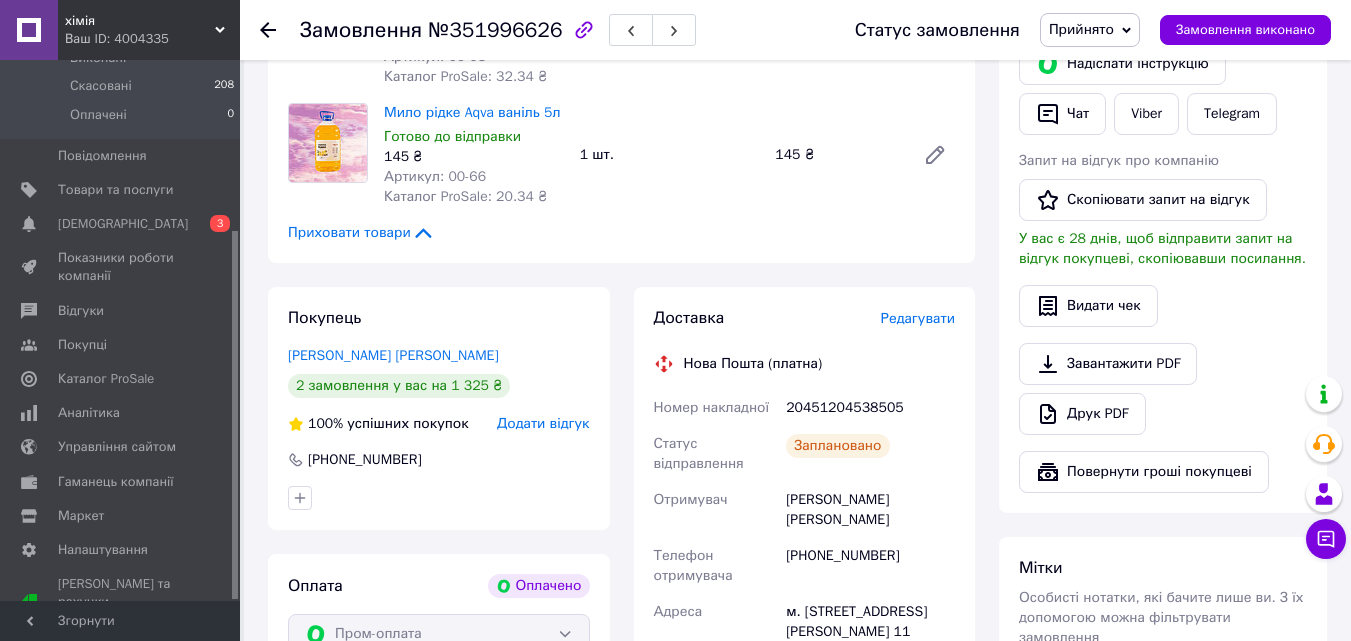 scroll, scrollTop: 477, scrollLeft: 0, axis: vertical 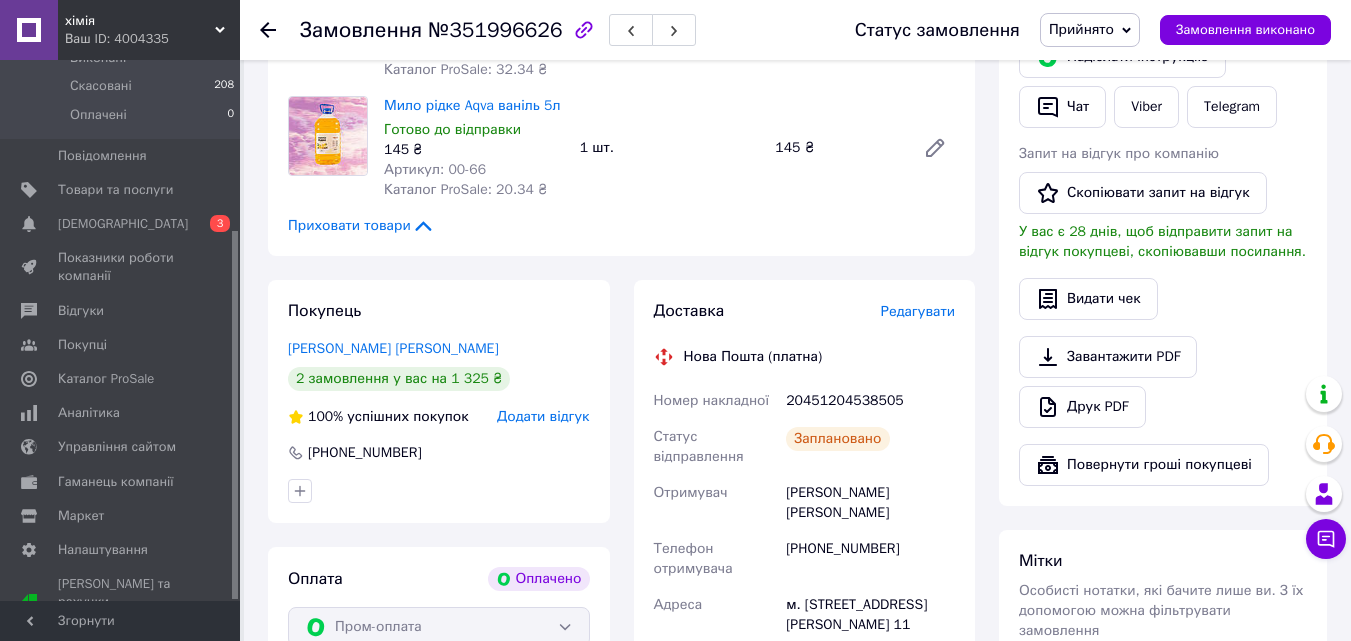 click 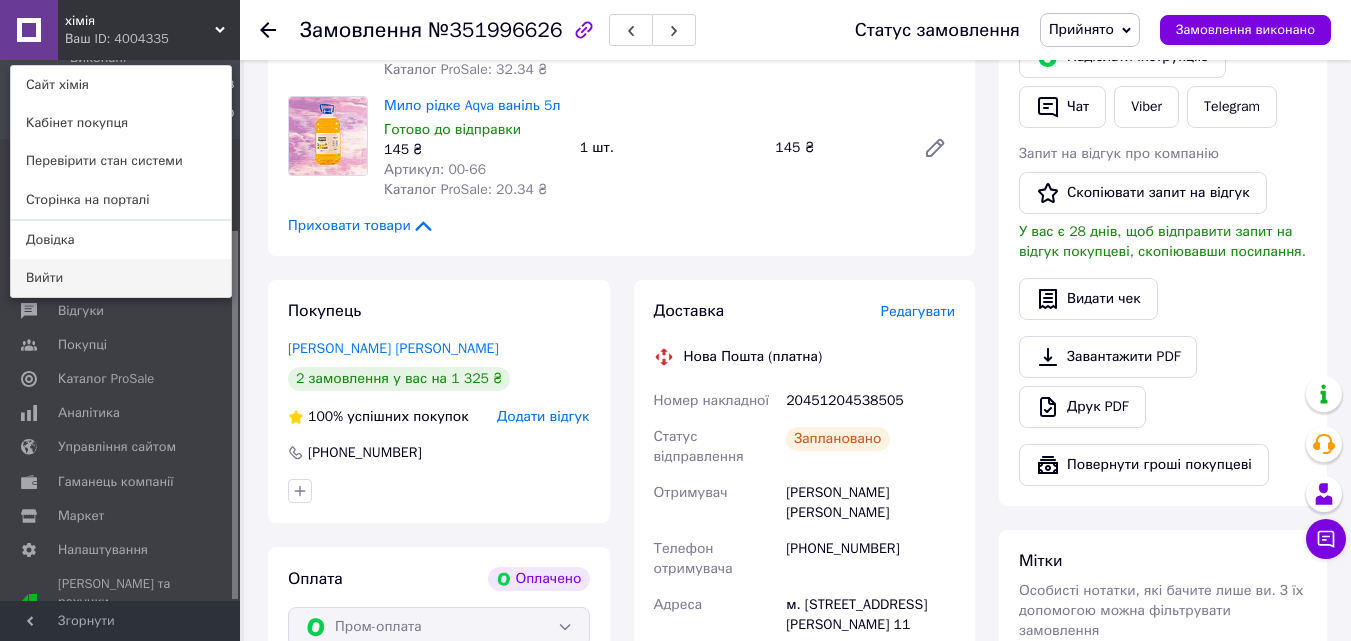 click on "Вийти" at bounding box center [121, 278] 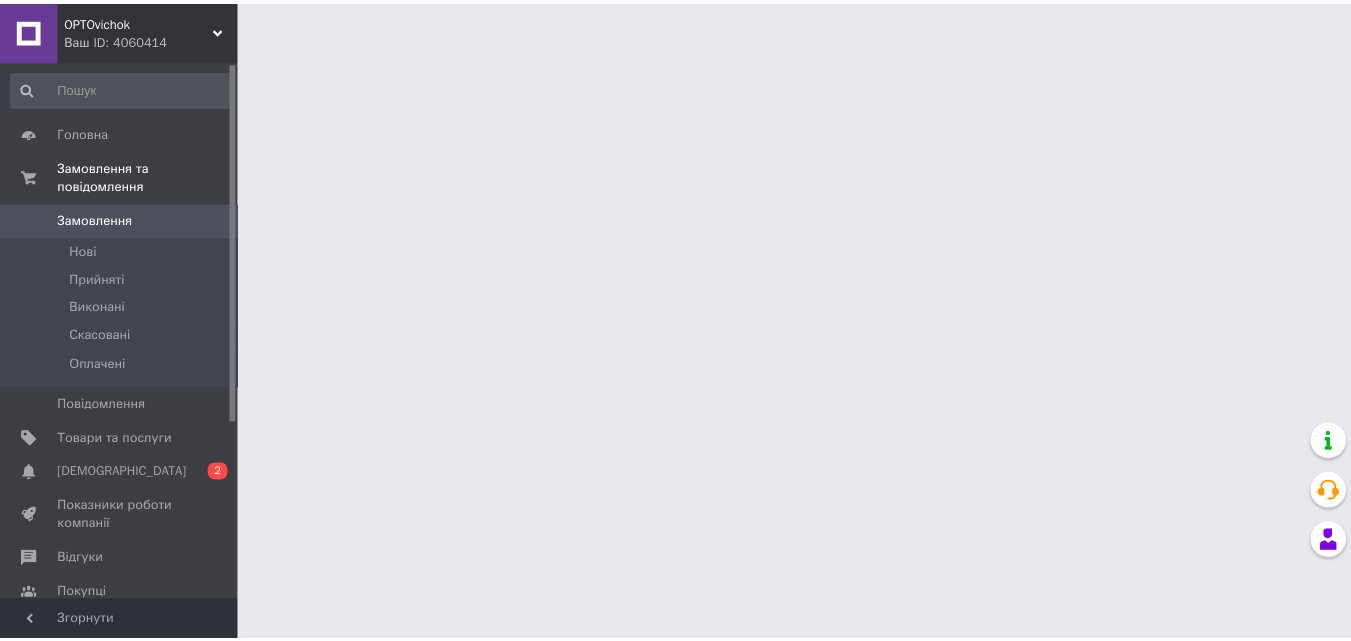 scroll, scrollTop: 0, scrollLeft: 0, axis: both 